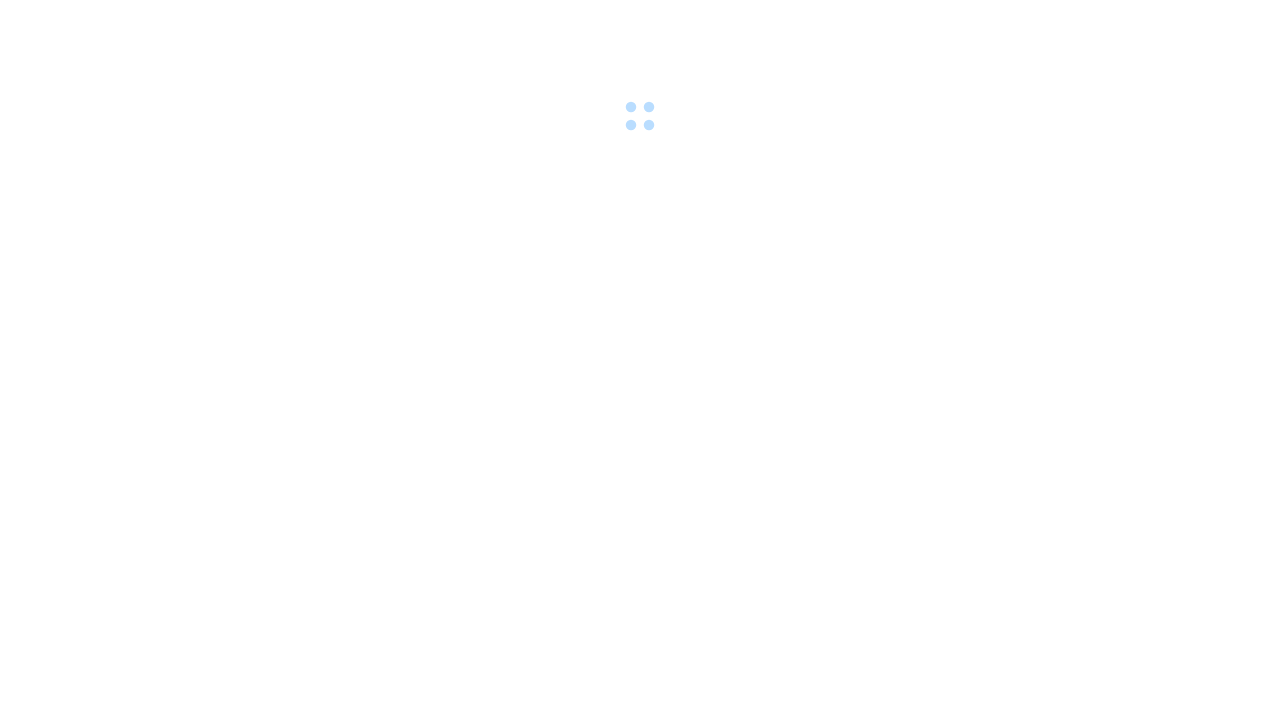 scroll, scrollTop: 0, scrollLeft: 0, axis: both 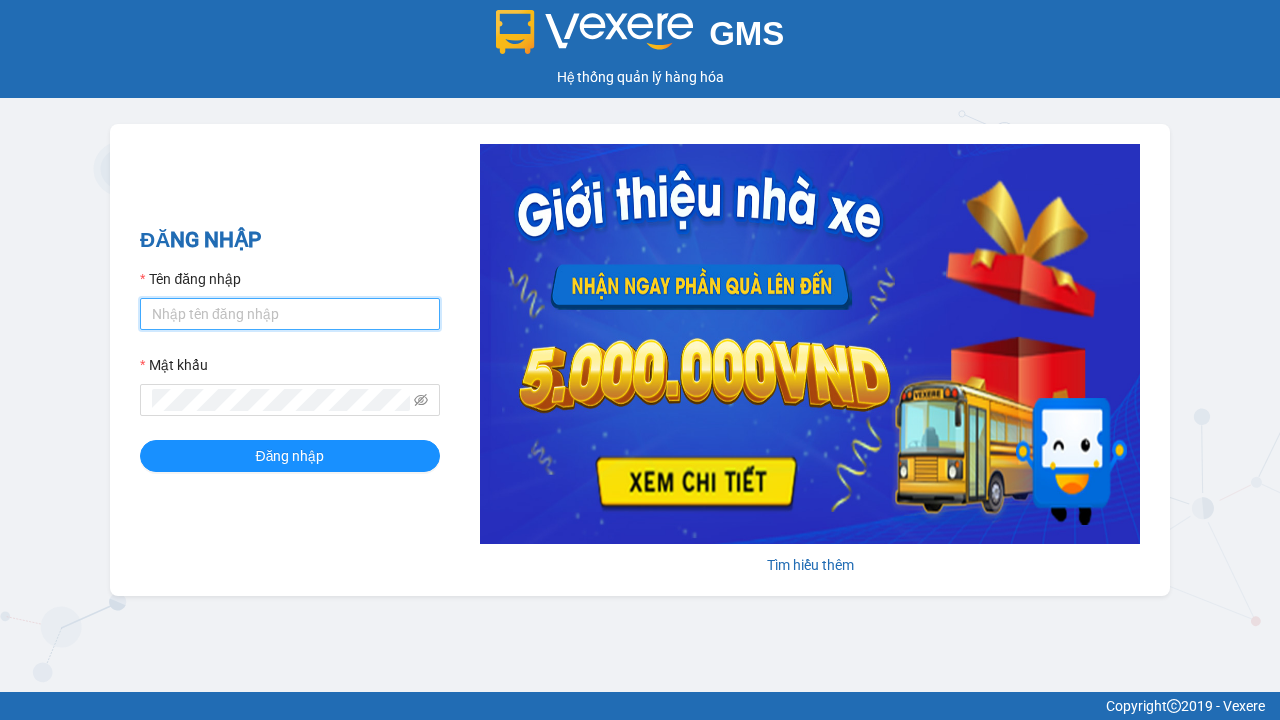 click on "Tên đăng nhập" at bounding box center [290, 314] 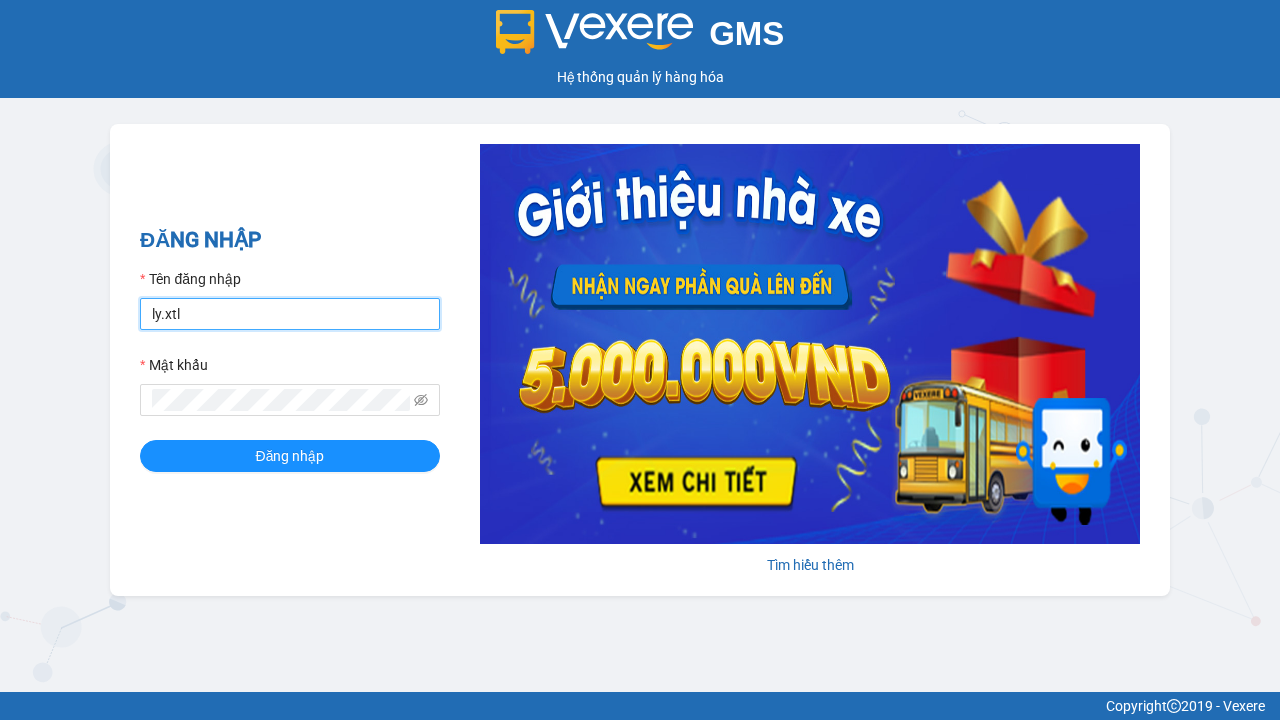 type on "ly.xtl" 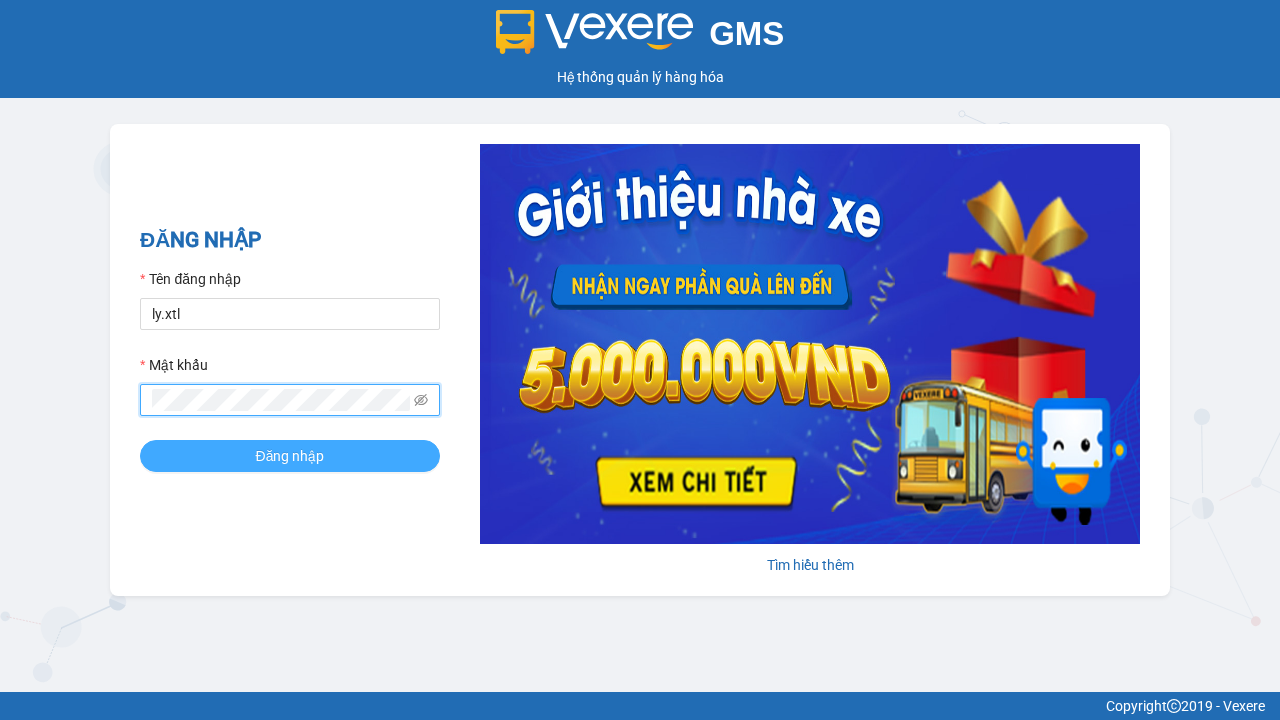 click on "Đăng nhập" at bounding box center (290, 456) 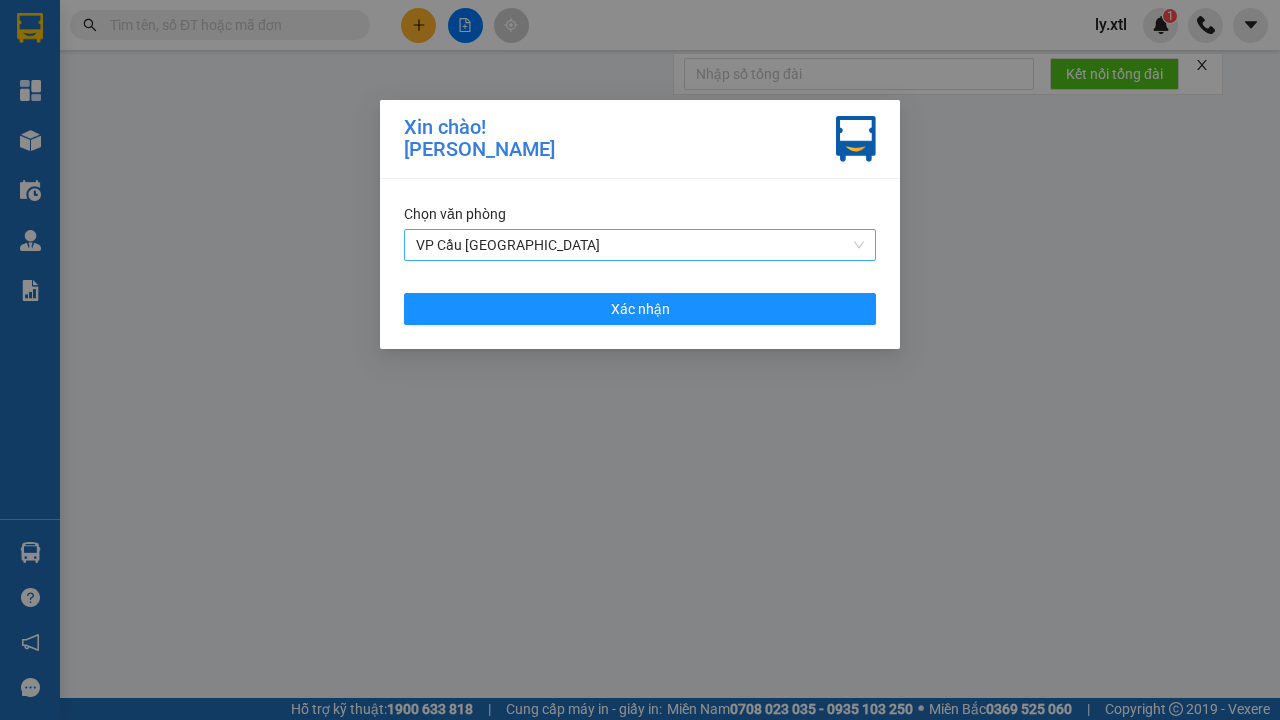 click on "VP Cầu [GEOGRAPHIC_DATA]" at bounding box center (640, 245) 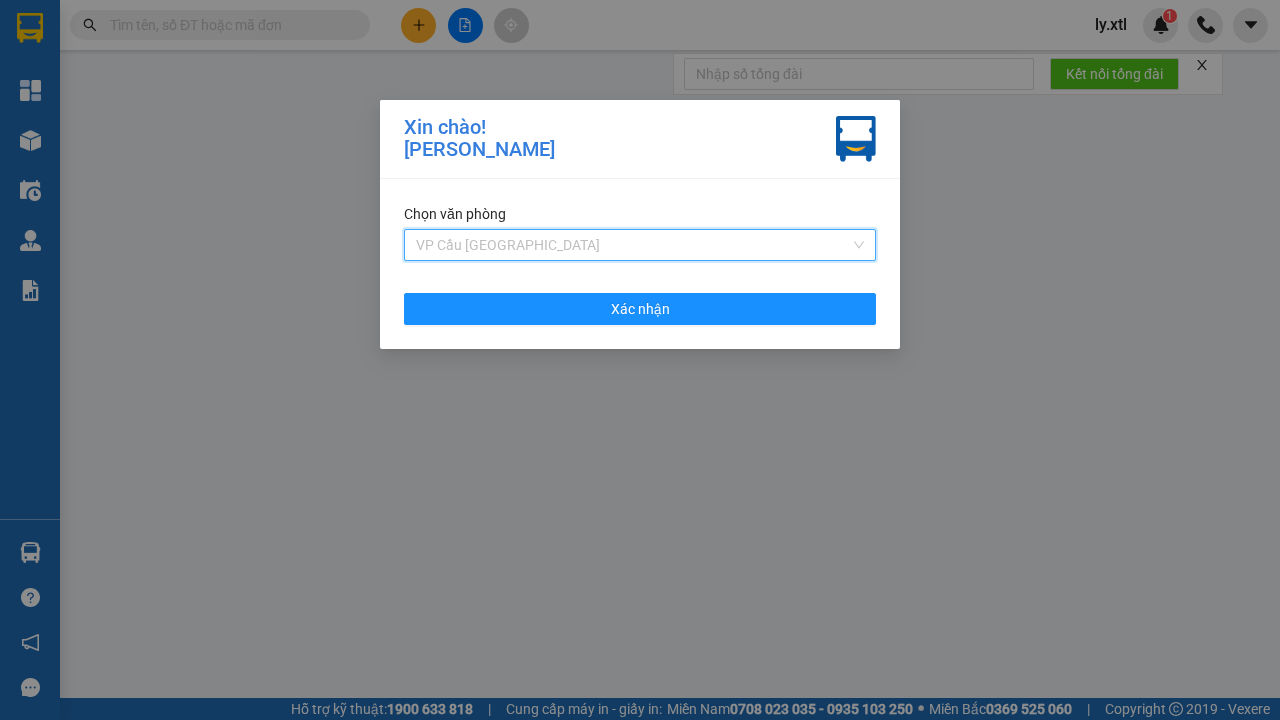 click on "VP Cầu [GEOGRAPHIC_DATA]" at bounding box center [640, 285] 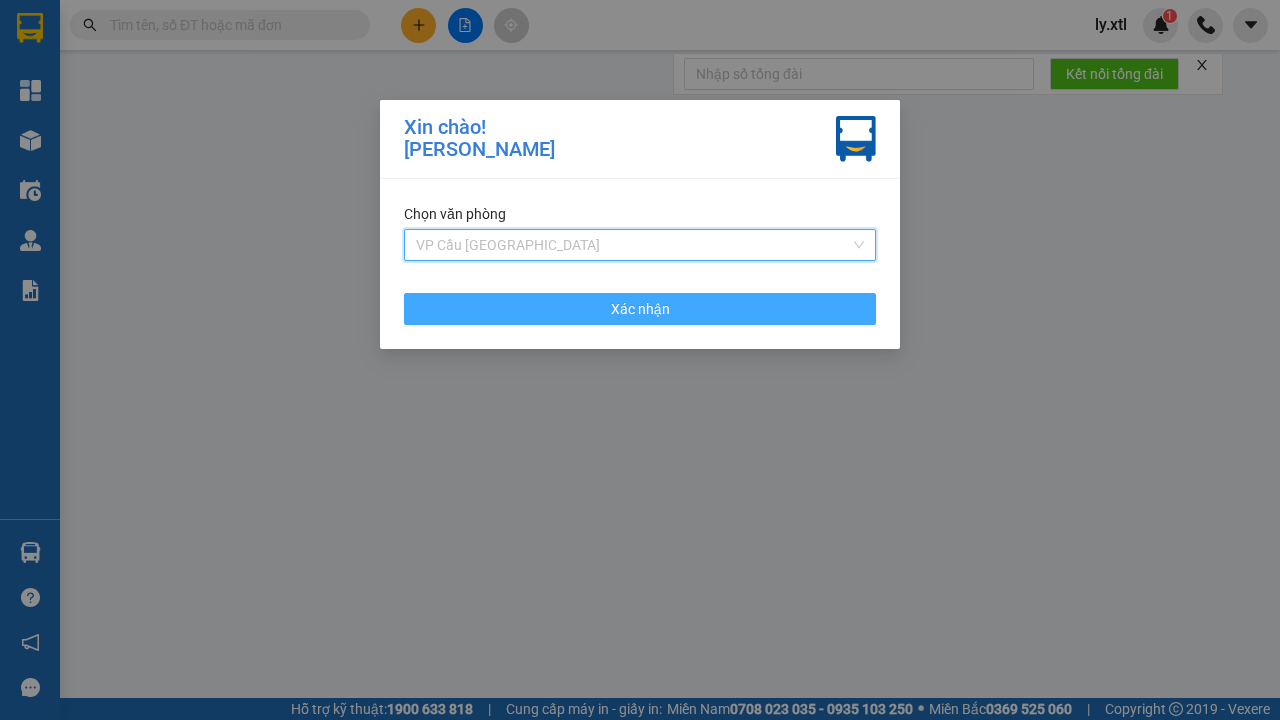 click on "Xác nhận" at bounding box center [640, 309] 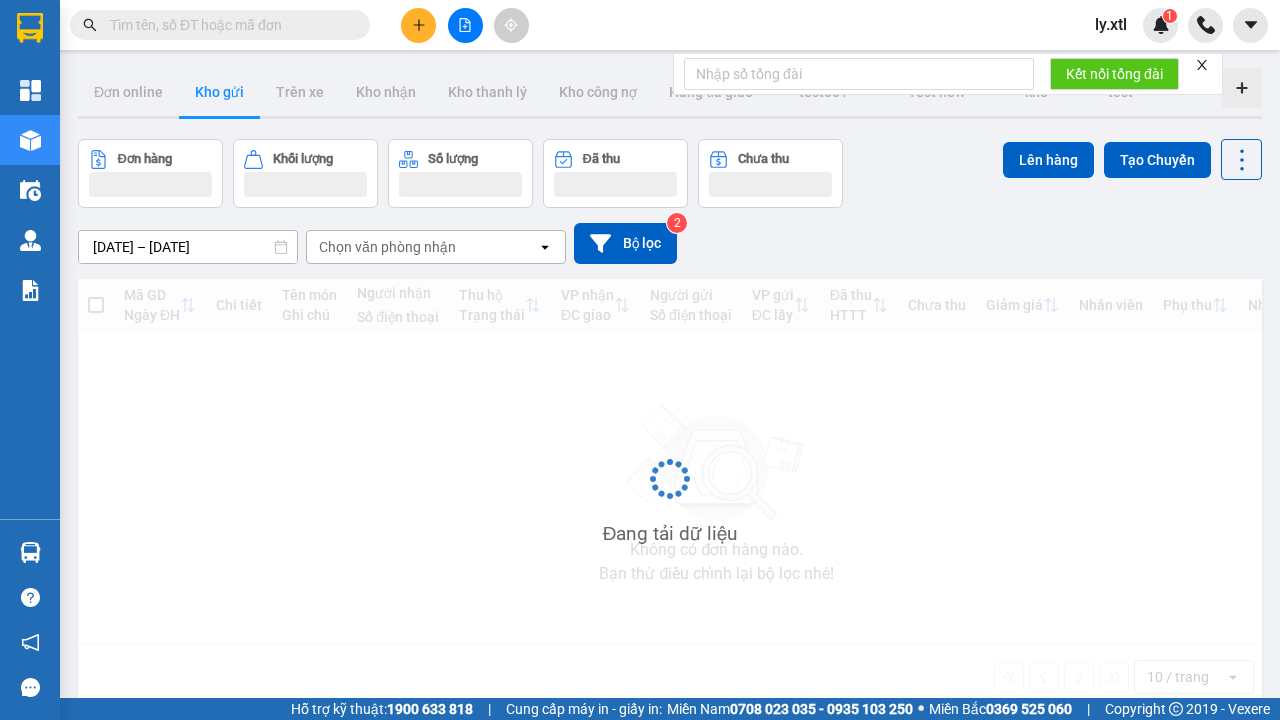 click 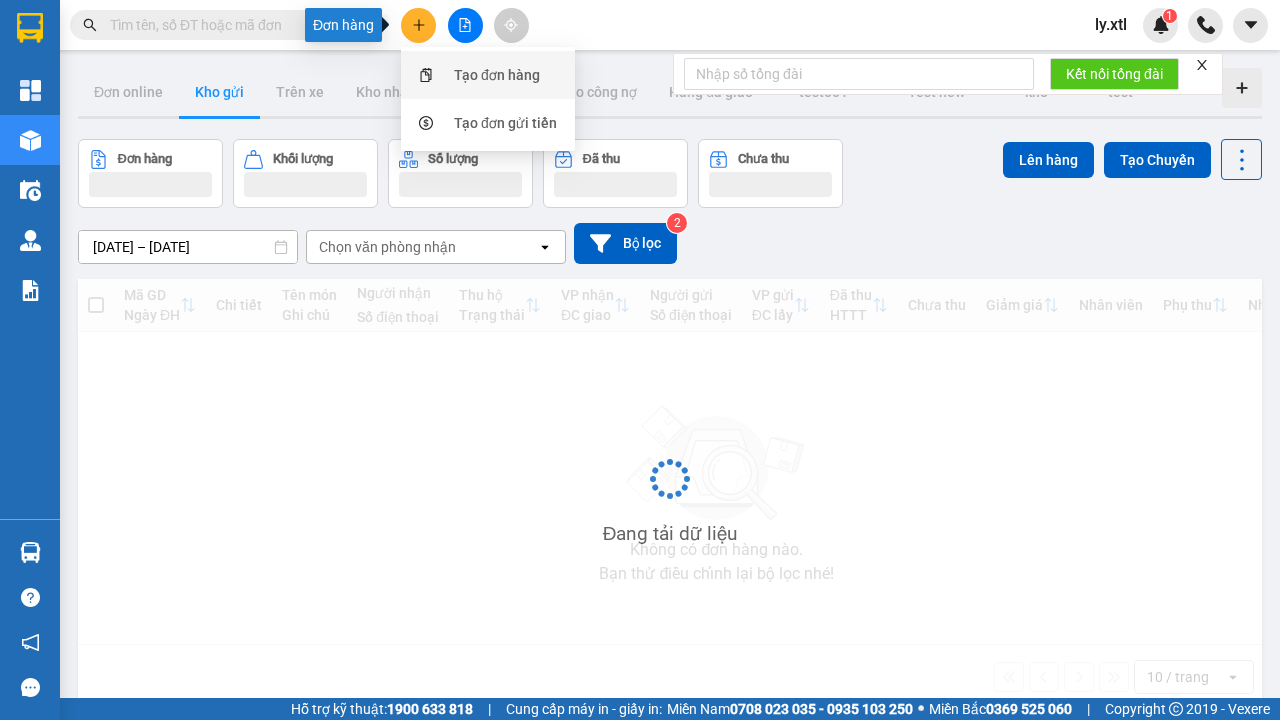 click on "Tạo đơn hàng" at bounding box center [497, 75] 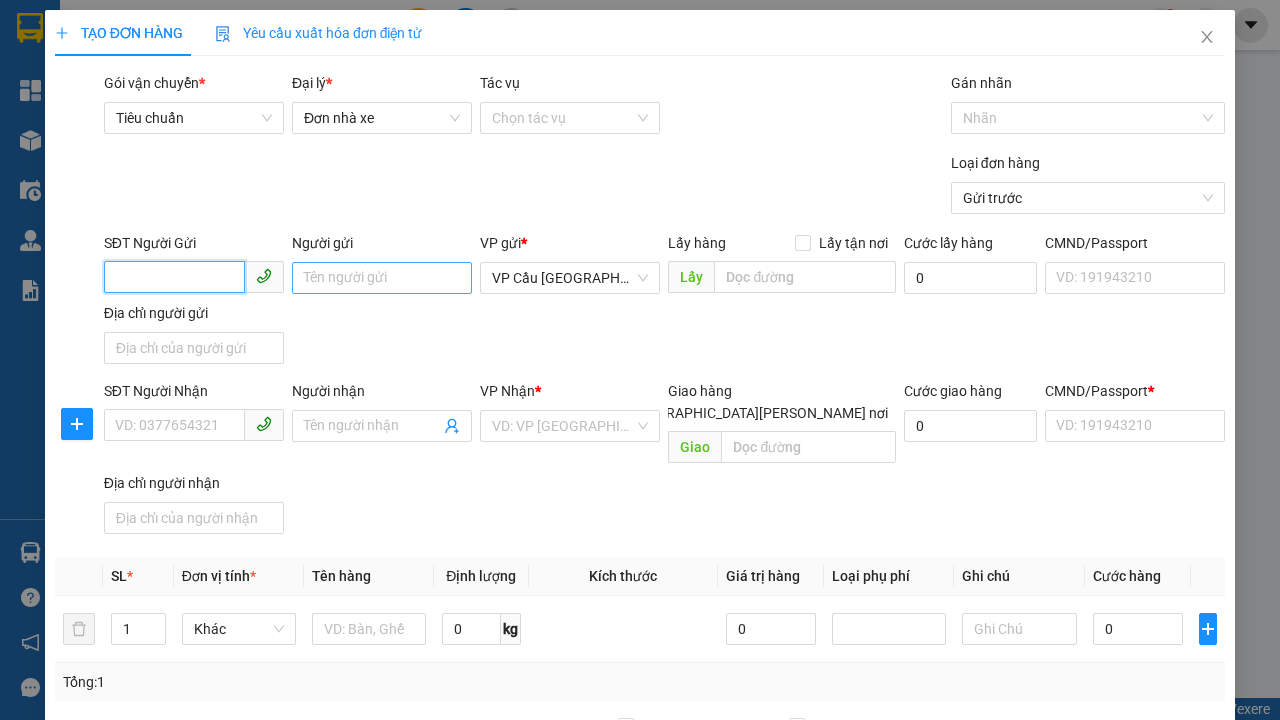 click on "SĐT Người Gửi" at bounding box center (174, 277) 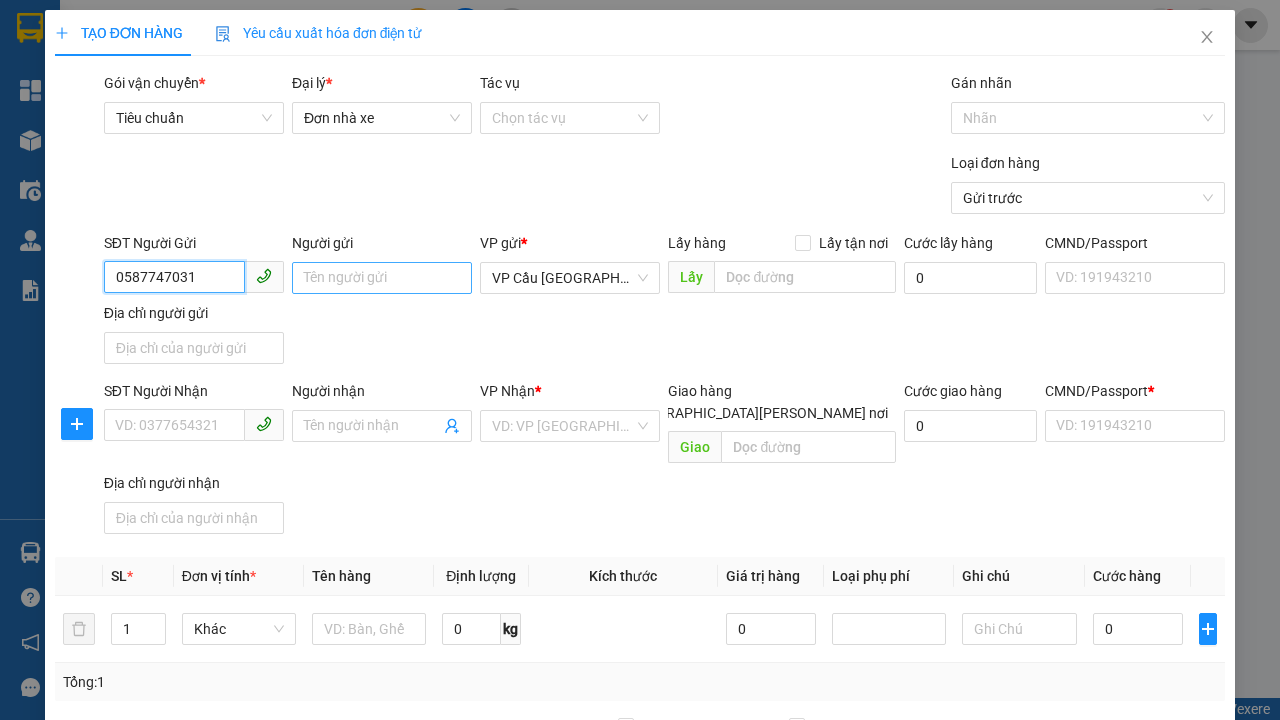 type on "0587747031" 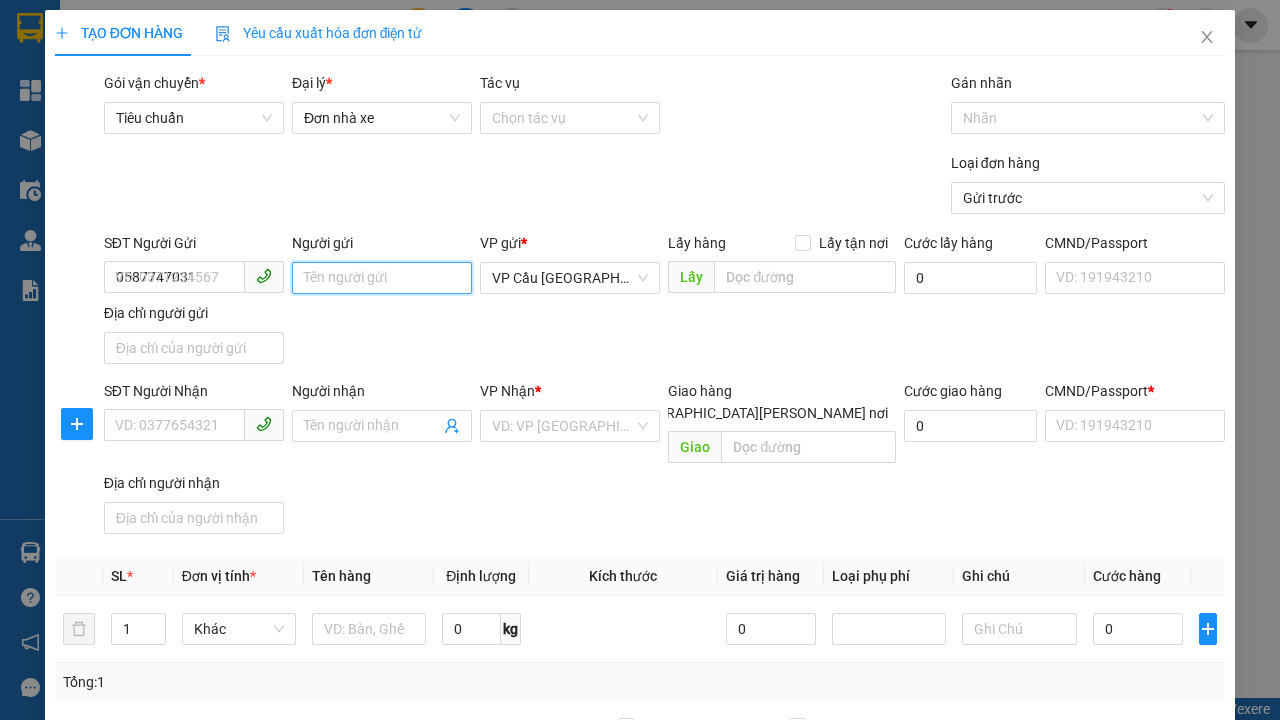 click on "Người gửi" at bounding box center [382, 278] 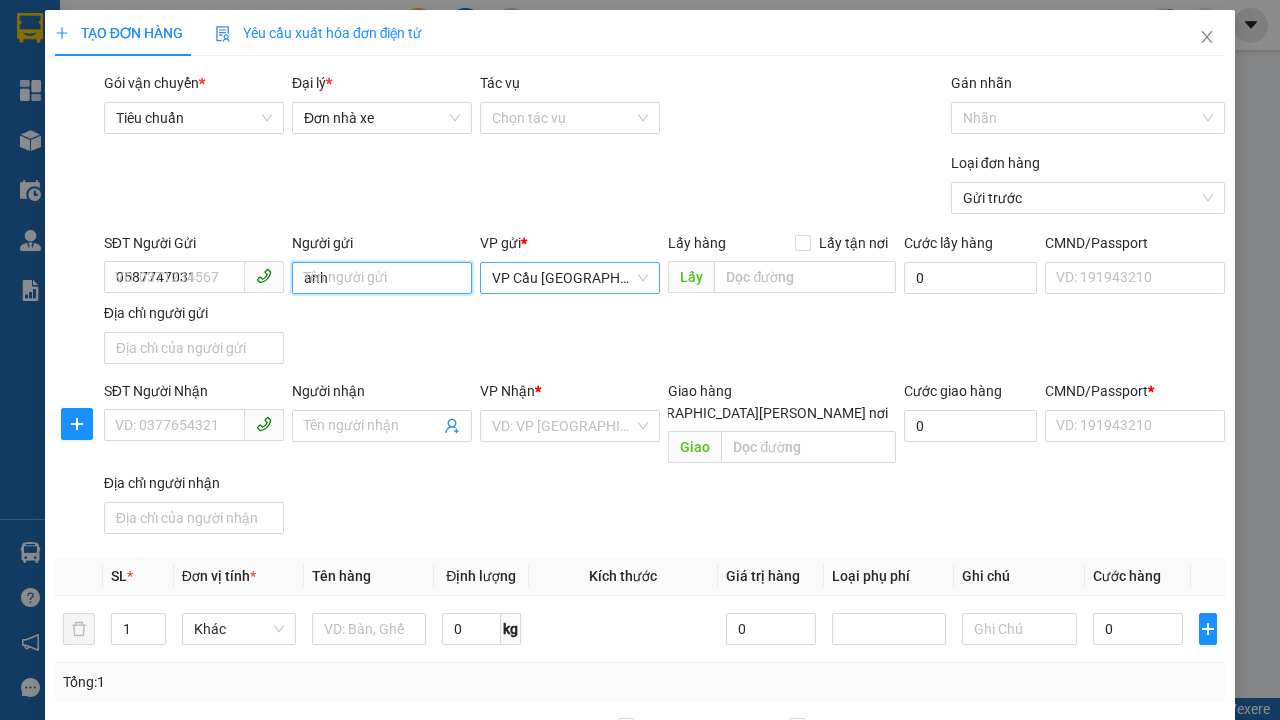 click on "VP Cầu [GEOGRAPHIC_DATA]" at bounding box center (570, 278) 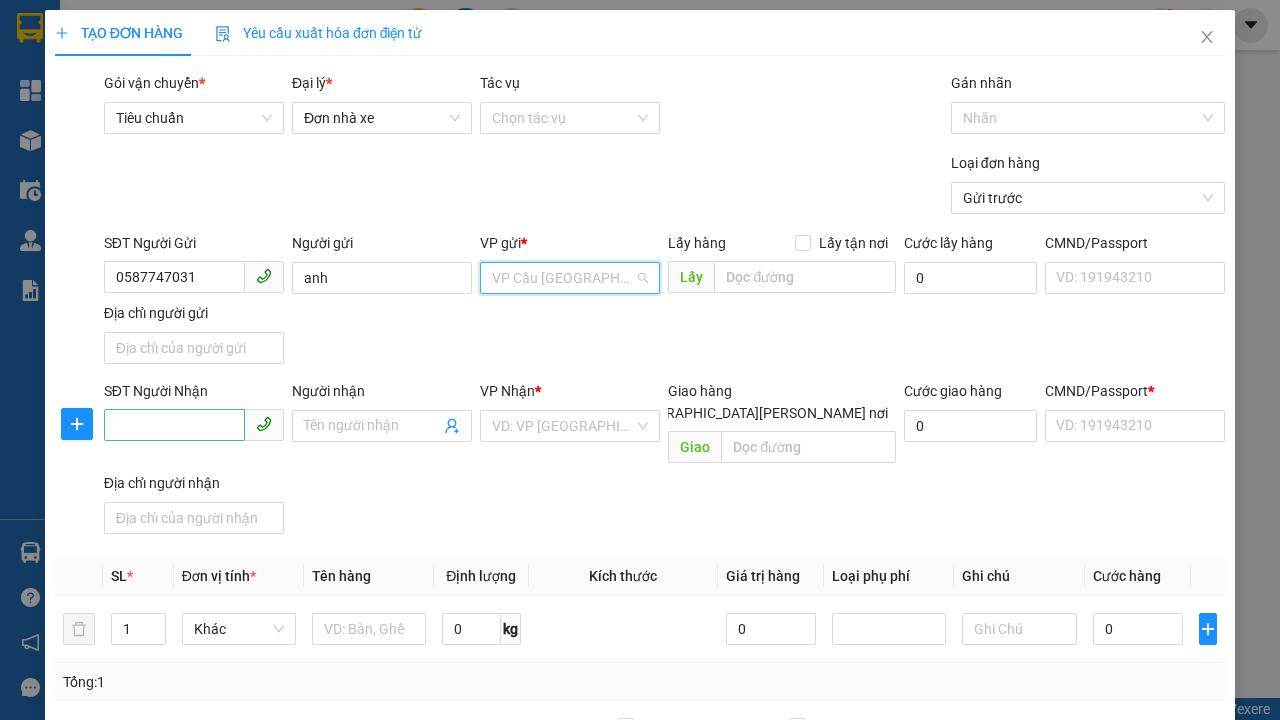 click on "VP Cầu [GEOGRAPHIC_DATA]" at bounding box center (-9885, -9979) 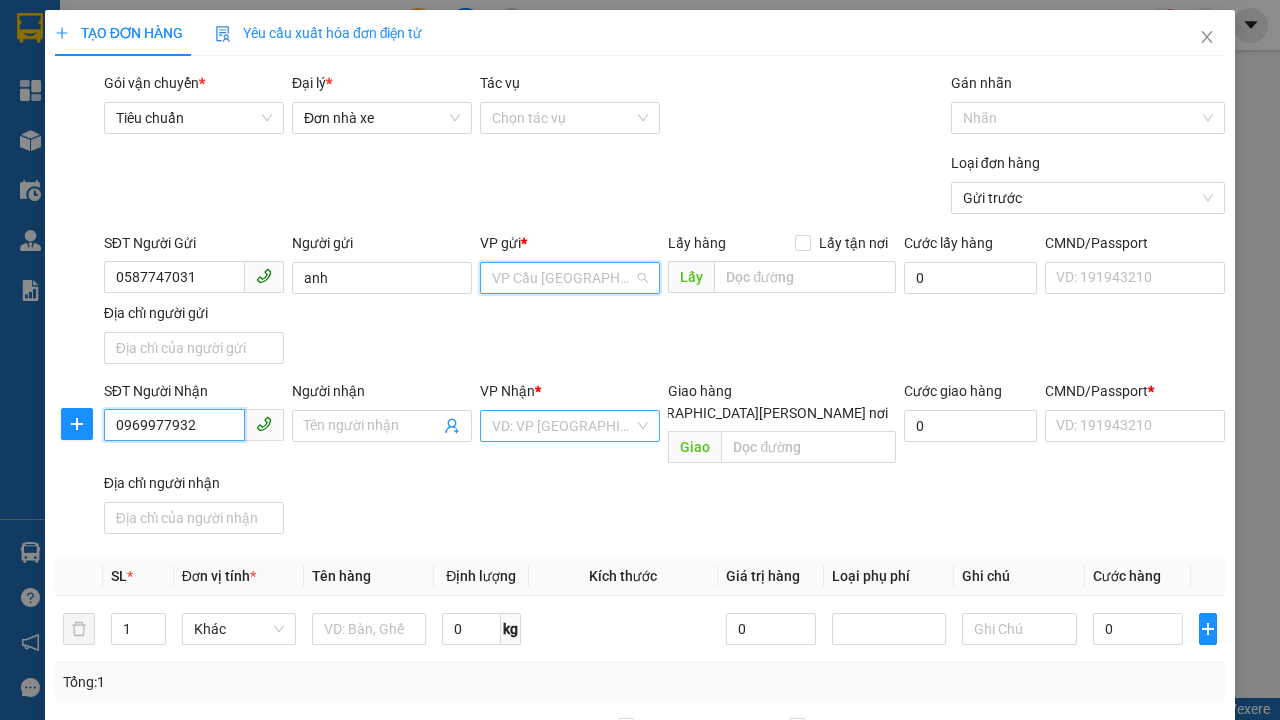 type on "0969977932" 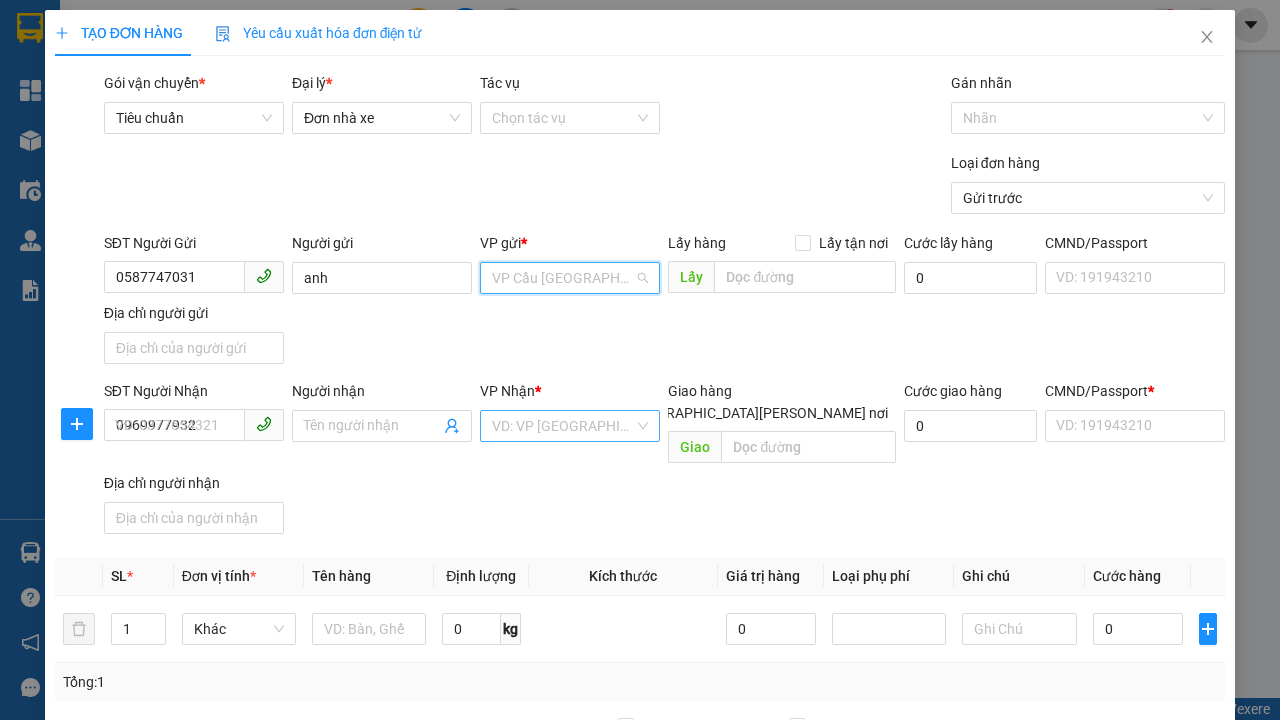 click on "Người nhận" at bounding box center [372, 426] 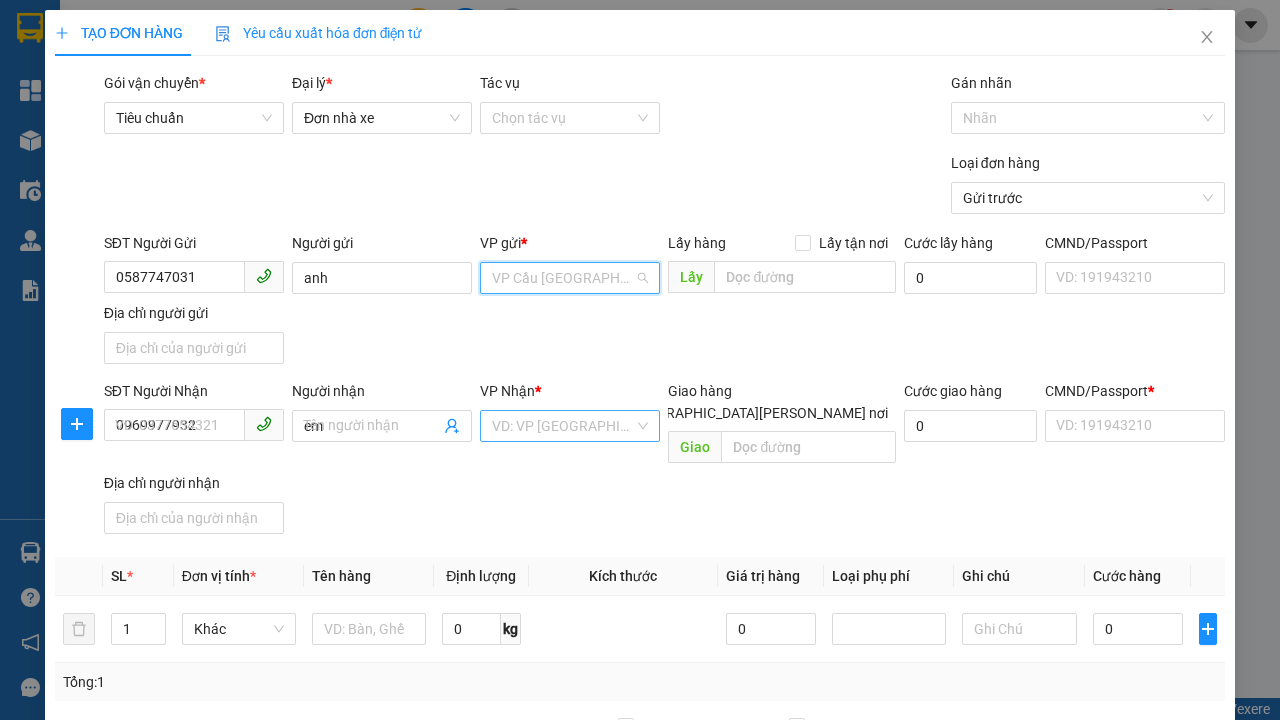 type on "em" 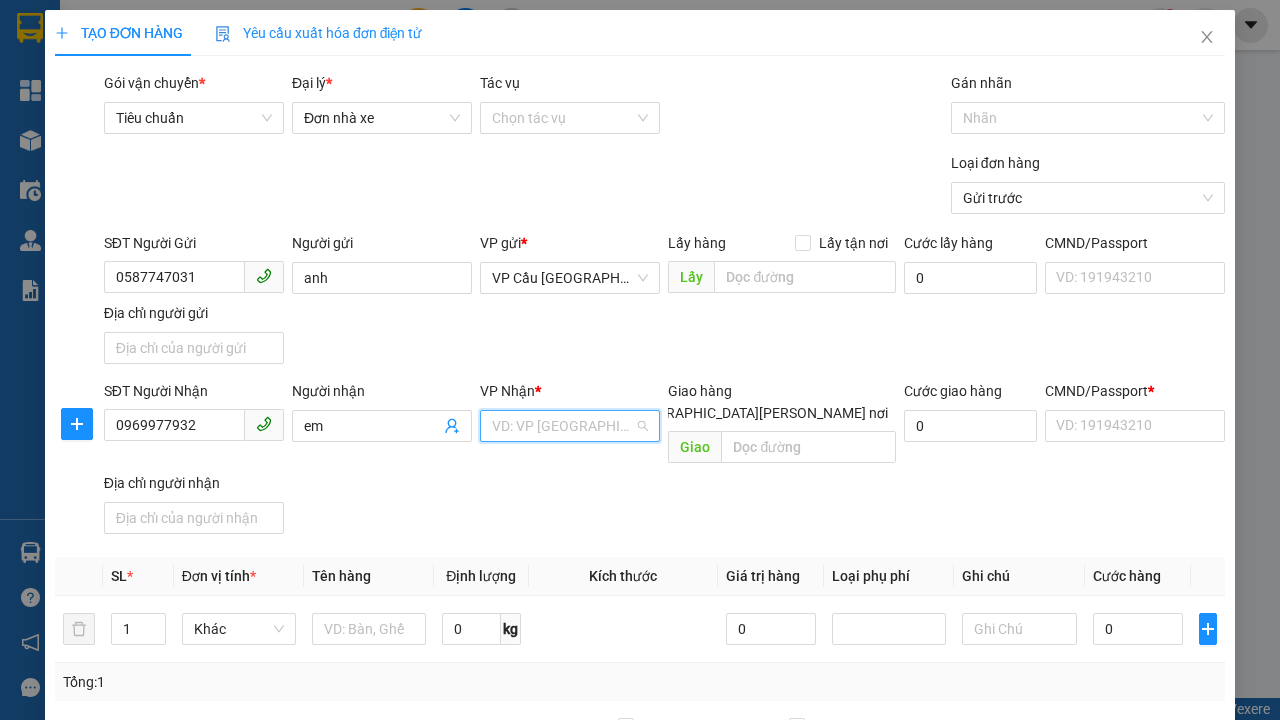 click on "VP Chợ Thị Nghè" at bounding box center [-9909, -9787] 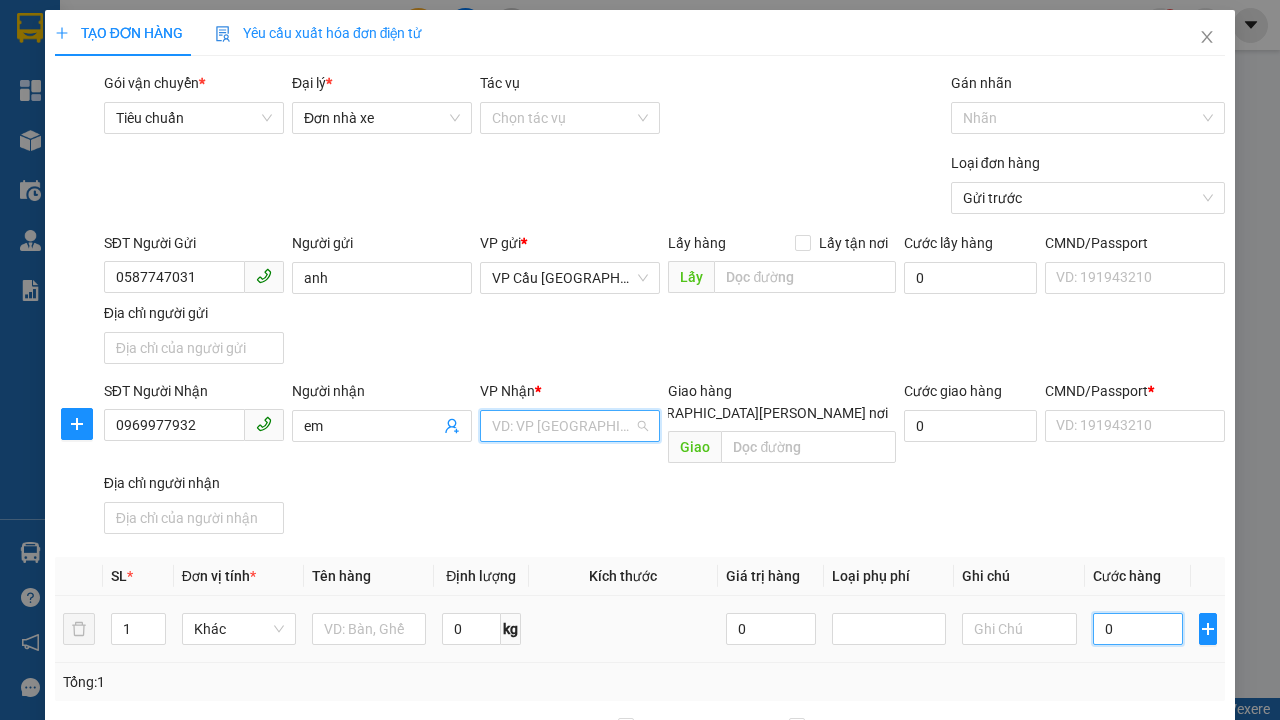 click on "0" at bounding box center [1138, 629] 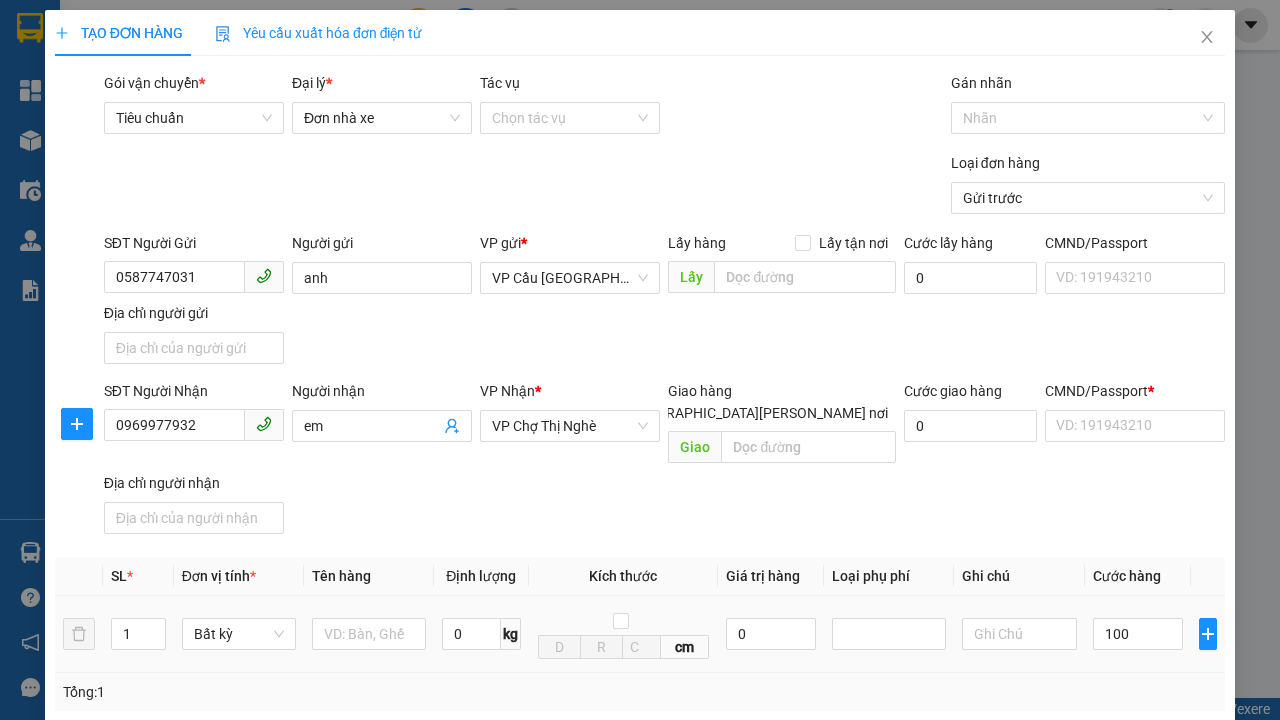 click on "SĐT Người [PERSON_NAME] 0969977932 Người [PERSON_NAME] [PERSON_NAME]  * [PERSON_NAME] [PERSON_NAME] [PERSON_NAME] hàng [PERSON_NAME] nơi [PERSON_NAME] [PERSON_NAME] hàng 0 CMND/Passport  * VD: [PASSPORT] Địa chỉ người [PERSON_NAME]" at bounding box center [664, 461] 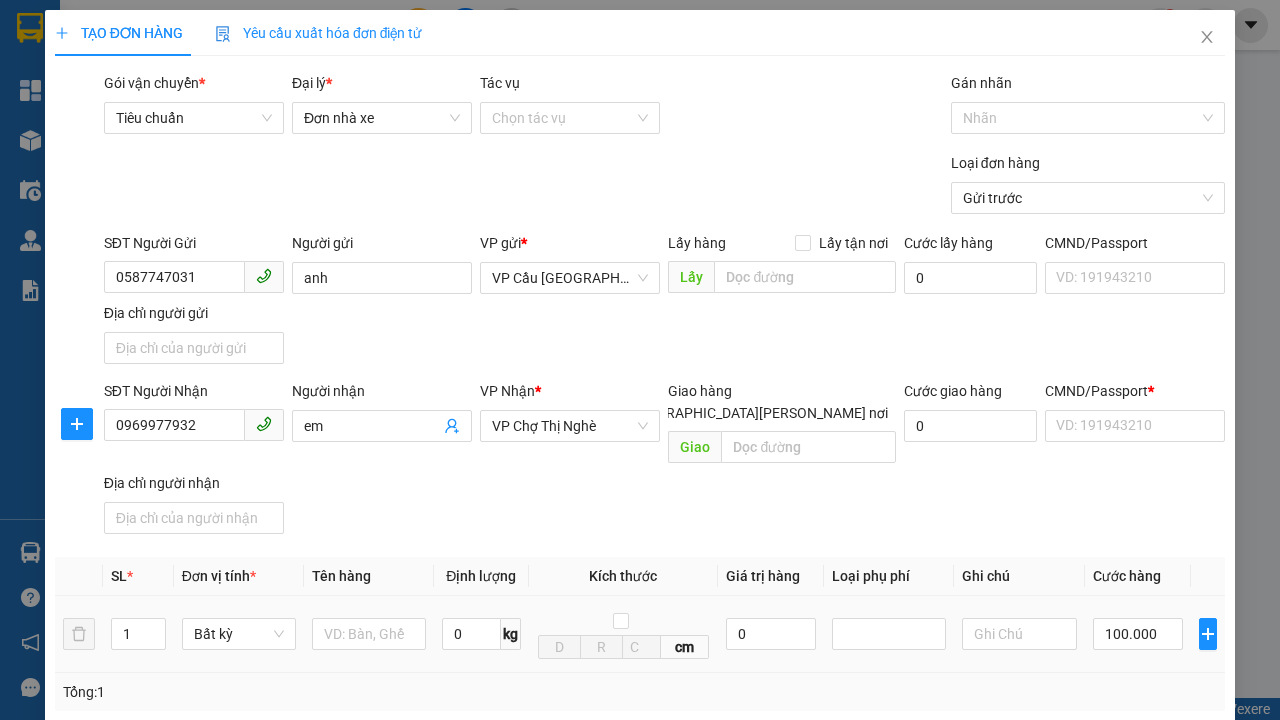 click on "[PERSON_NAME]" at bounding box center [1027, 1079] 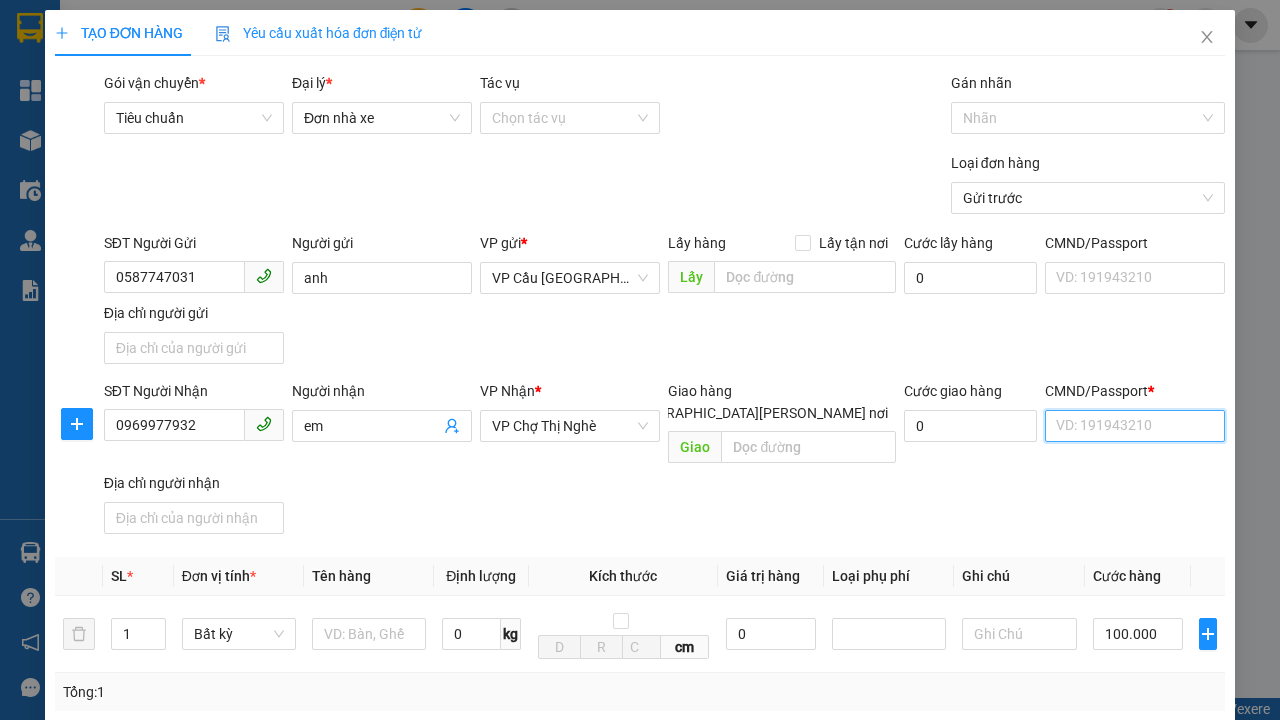 click on "CMND/Passport  *" at bounding box center (1135, 426) 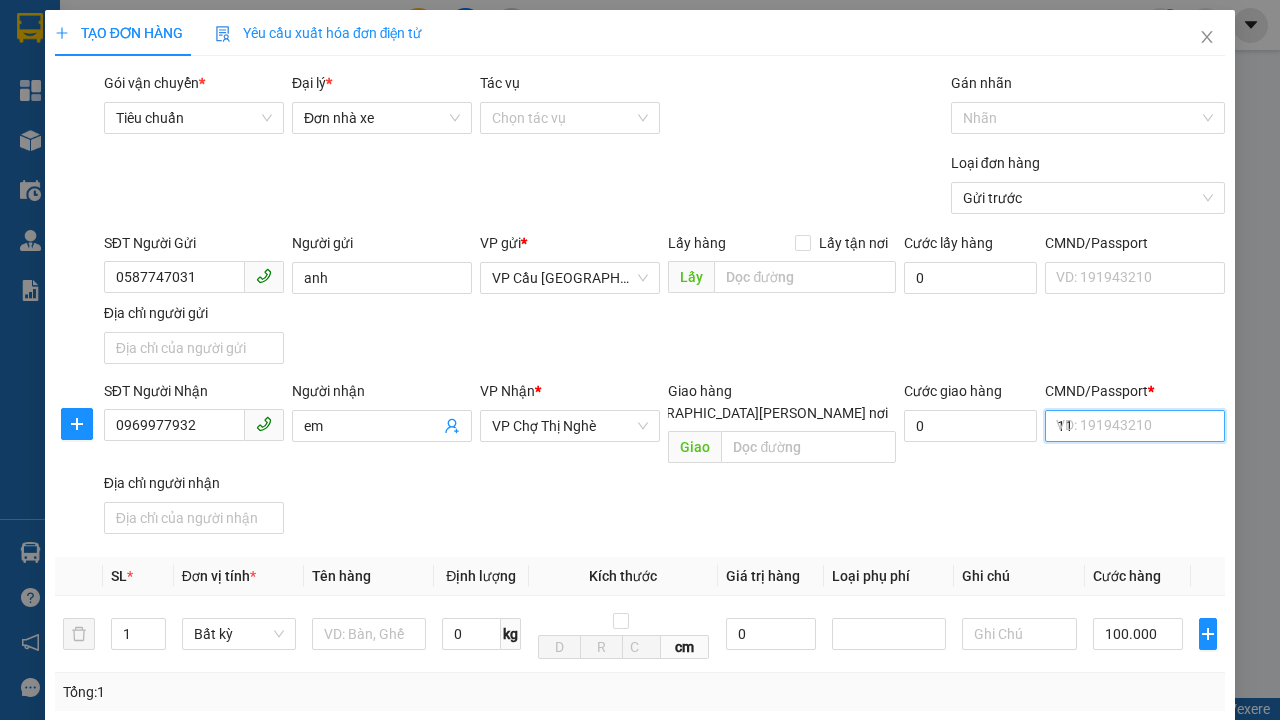 scroll, scrollTop: 392, scrollLeft: 0, axis: vertical 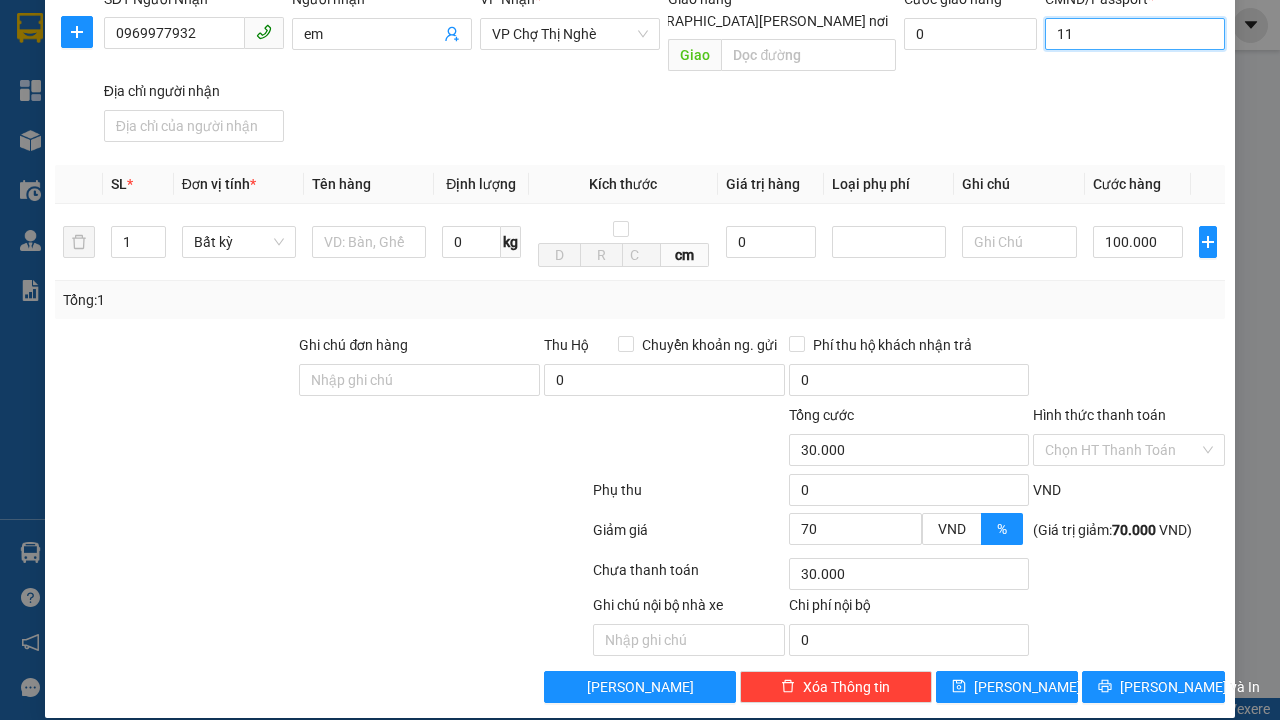 type on "11" 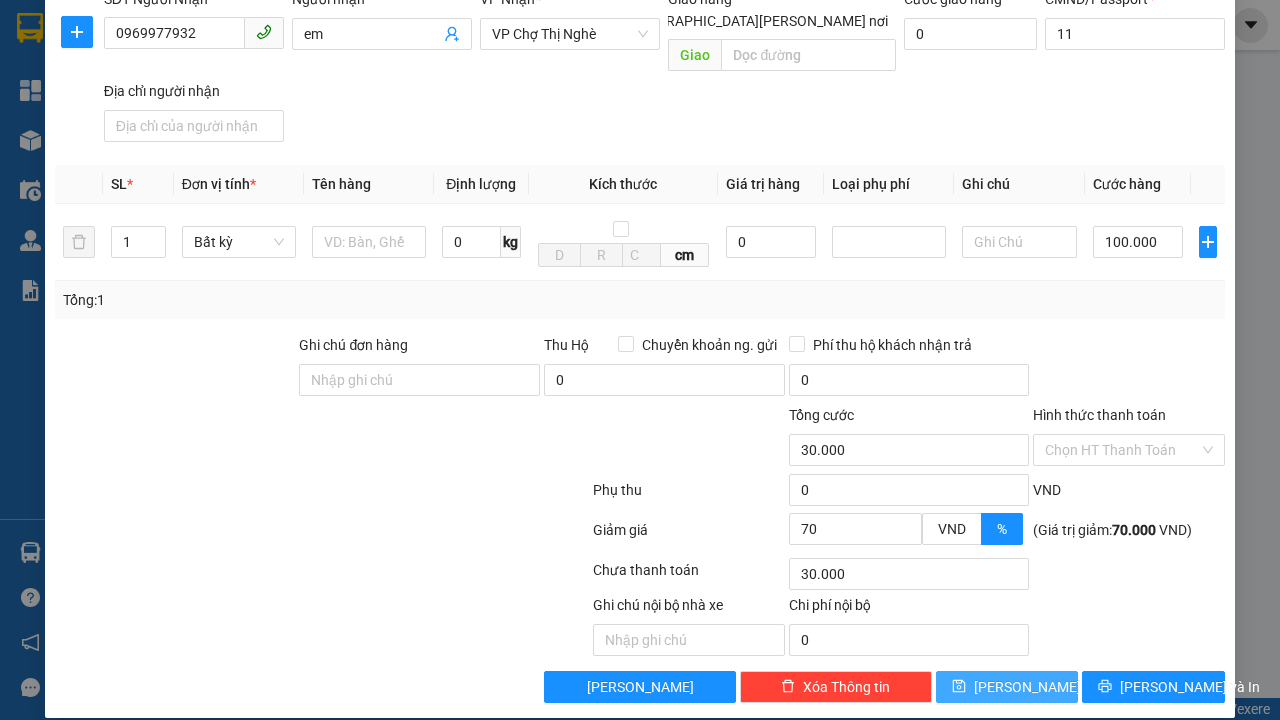 click on "[PERSON_NAME]" at bounding box center [1027, 687] 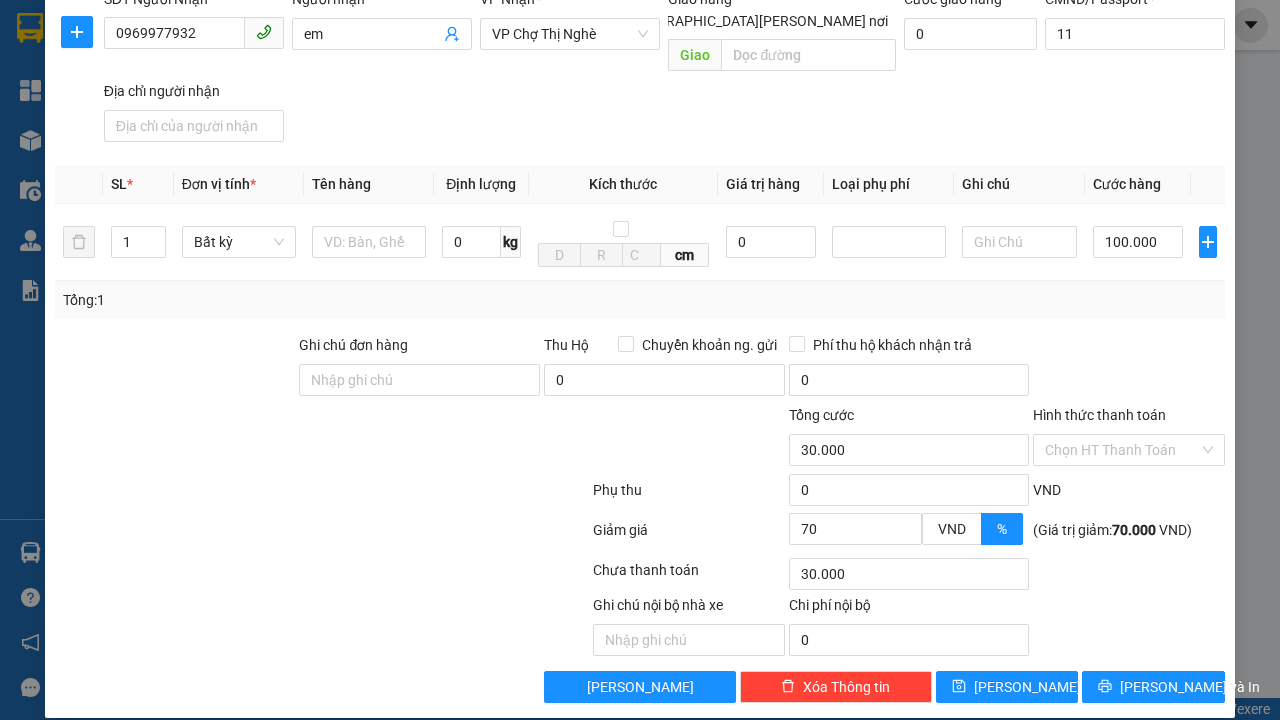 click 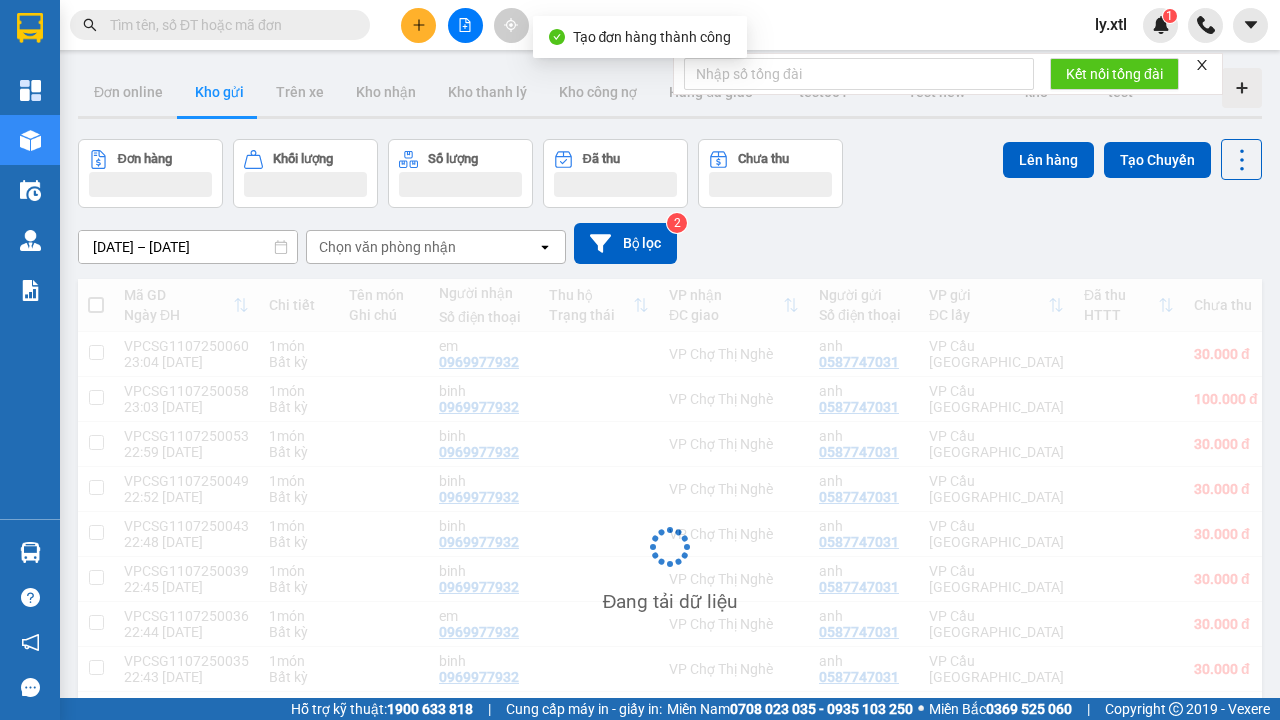 scroll, scrollTop: 179, scrollLeft: 0, axis: vertical 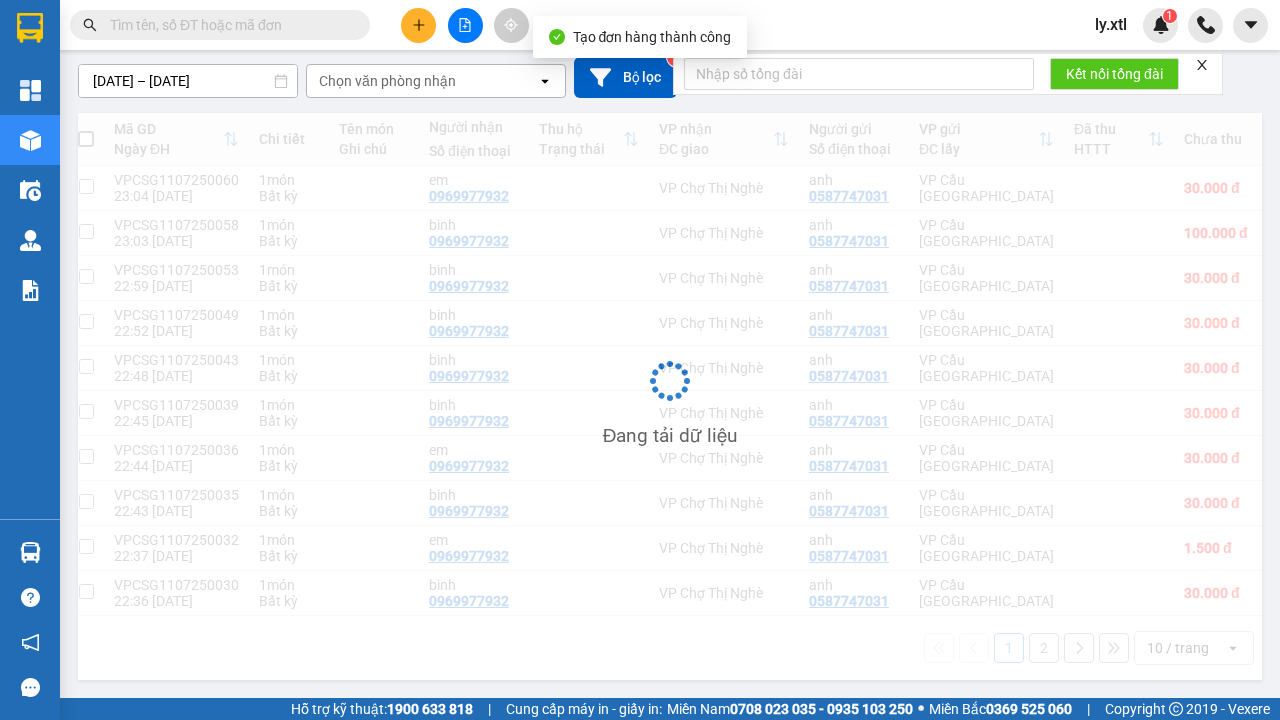 click at bounding box center (86, 186) 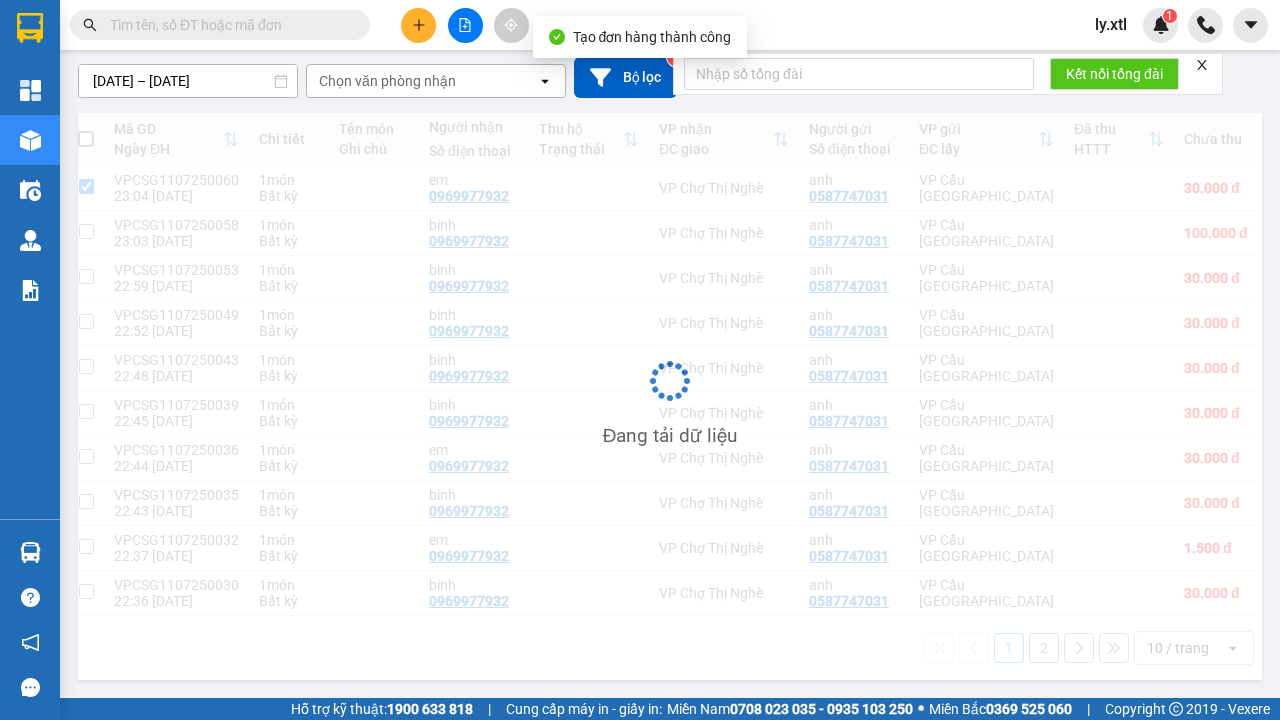 checkbox on "true" 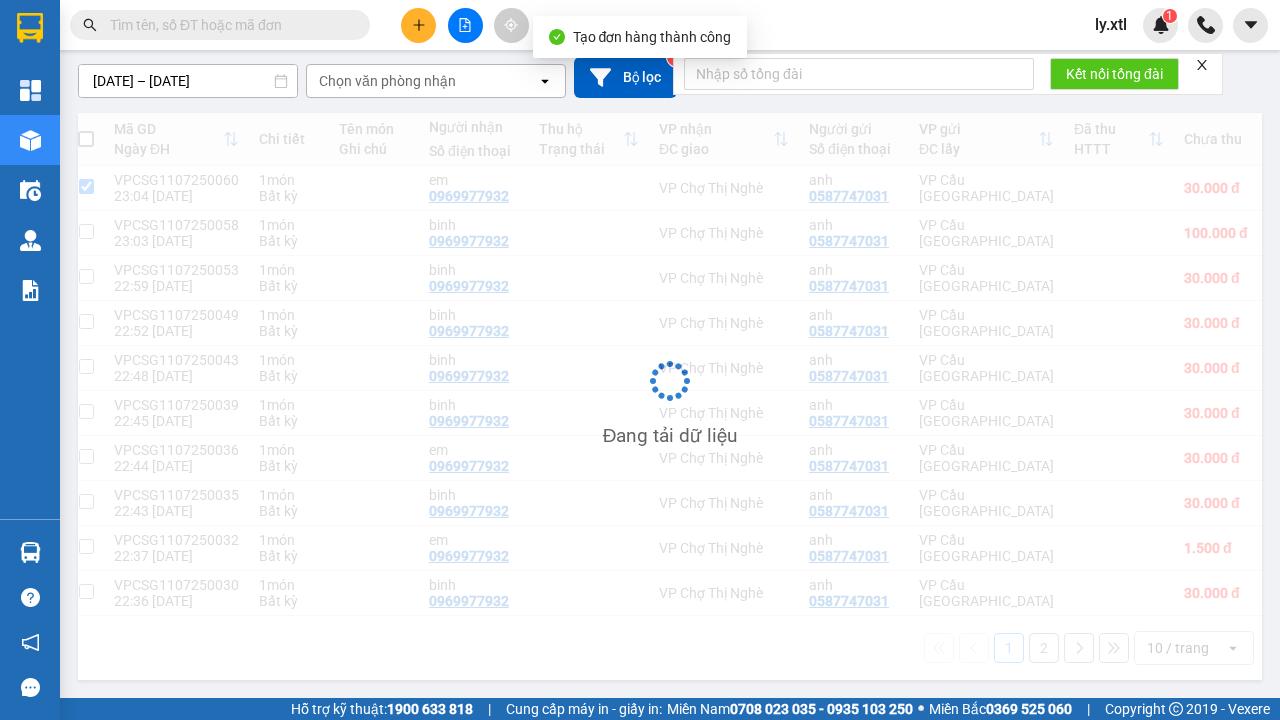 click on "Lên hàng" at bounding box center [1048, -6] 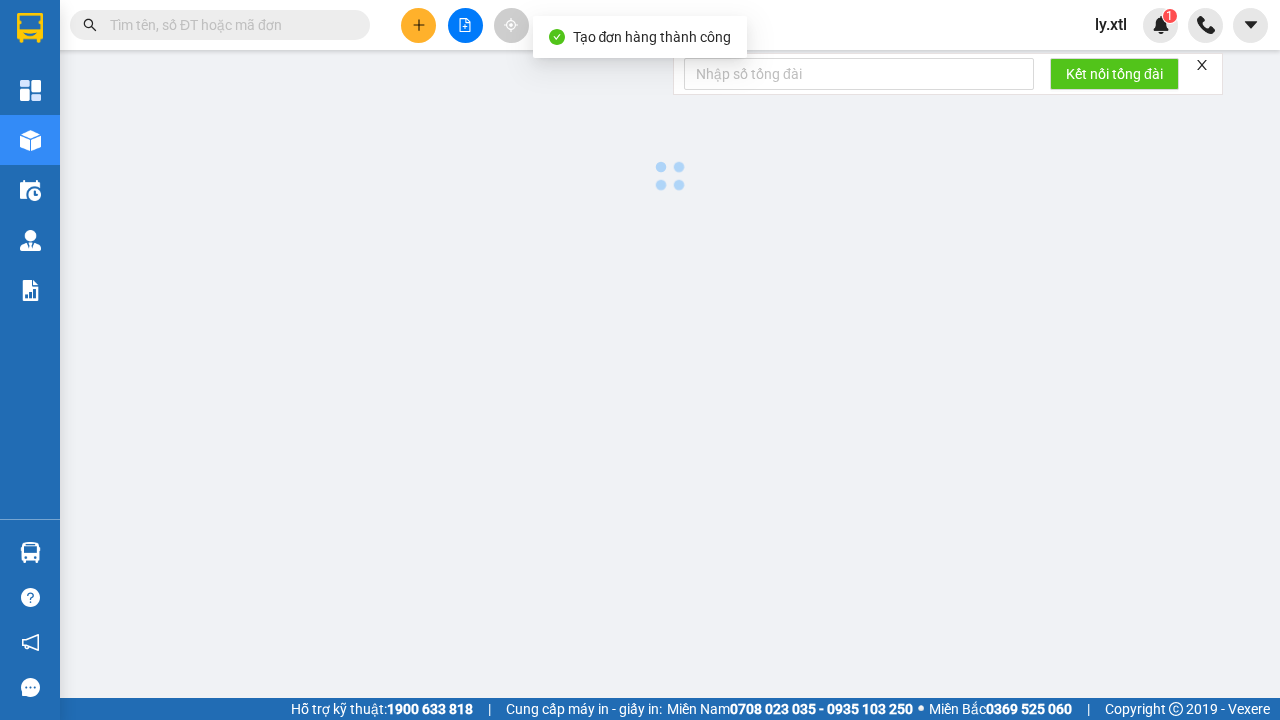 scroll, scrollTop: 0, scrollLeft: 0, axis: both 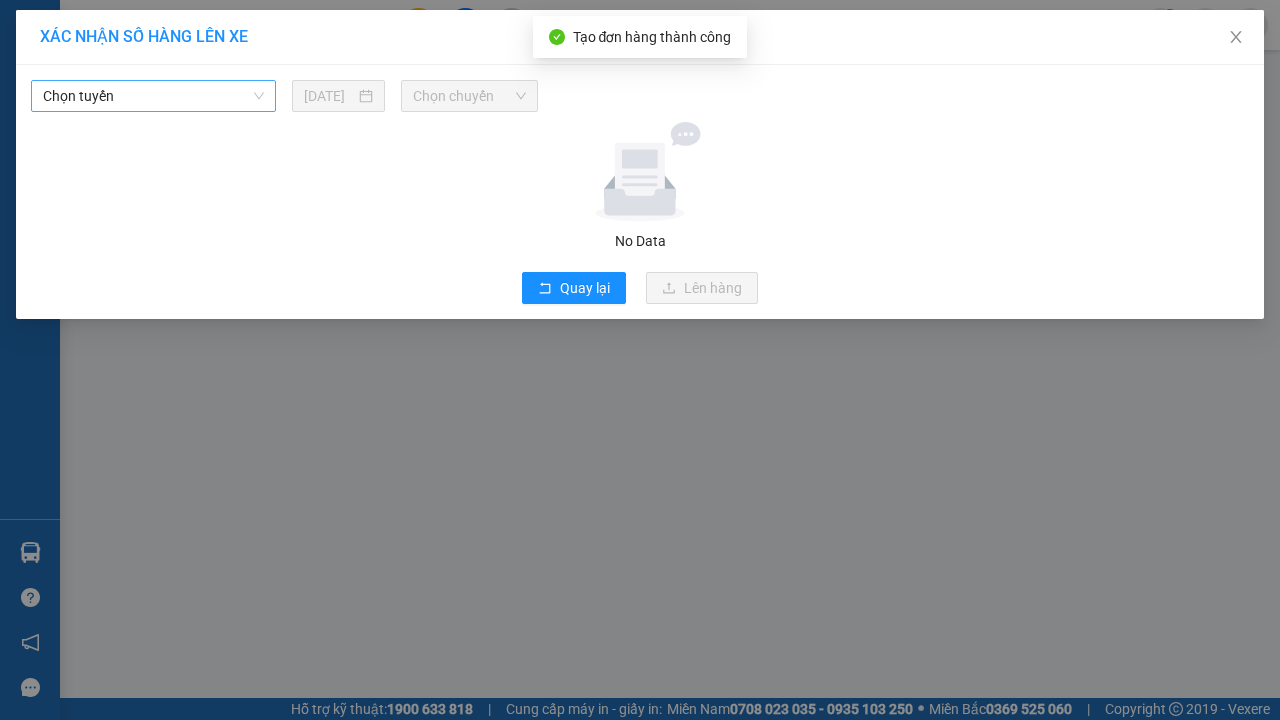 click on "Chọn tuyến" at bounding box center (153, 96) 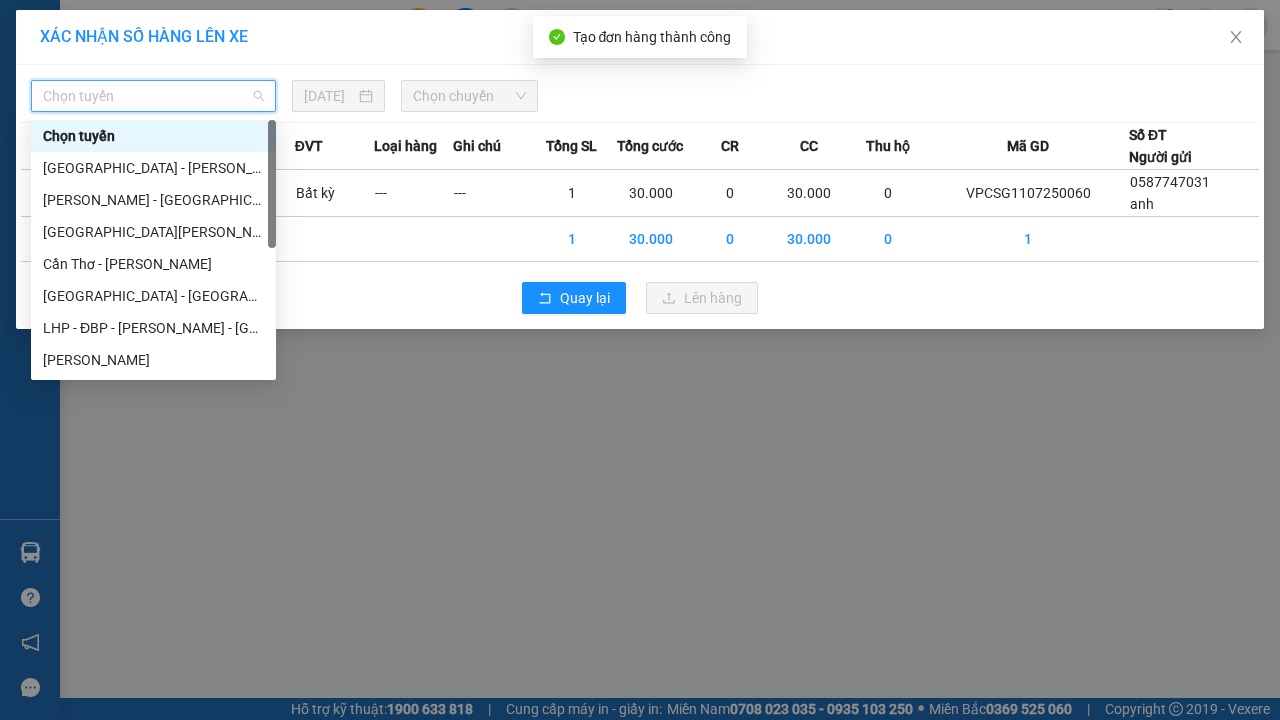 click on "LHP - ĐBP - [PERSON_NAME] - [GEOGRAPHIC_DATA]" at bounding box center [153, 328] 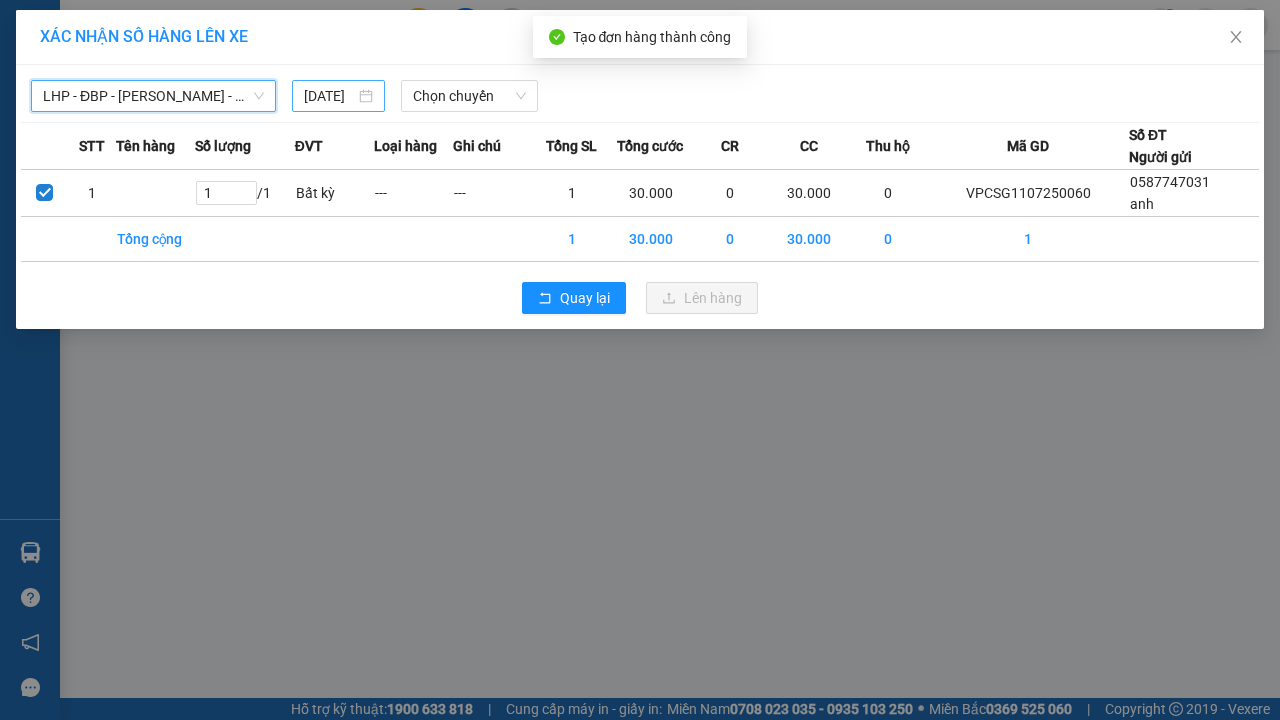 click on "[DATE]" at bounding box center (329, 96) 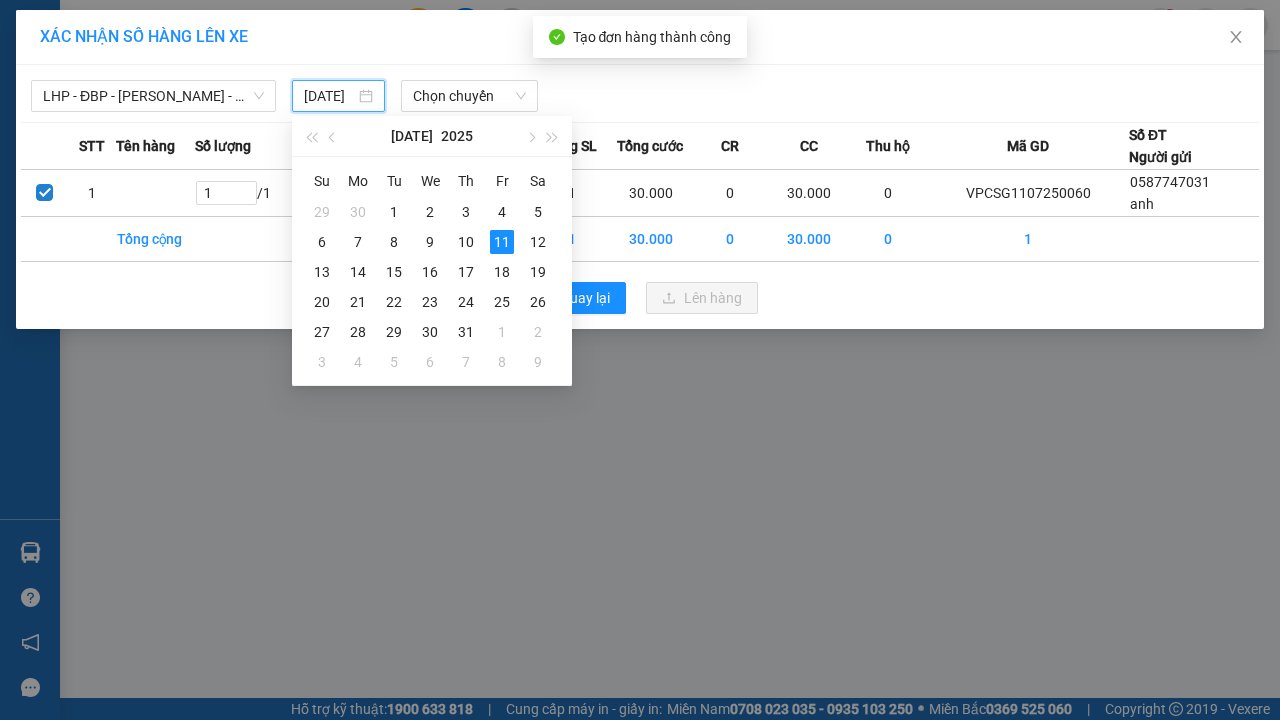 click on "11" at bounding box center (502, 242) 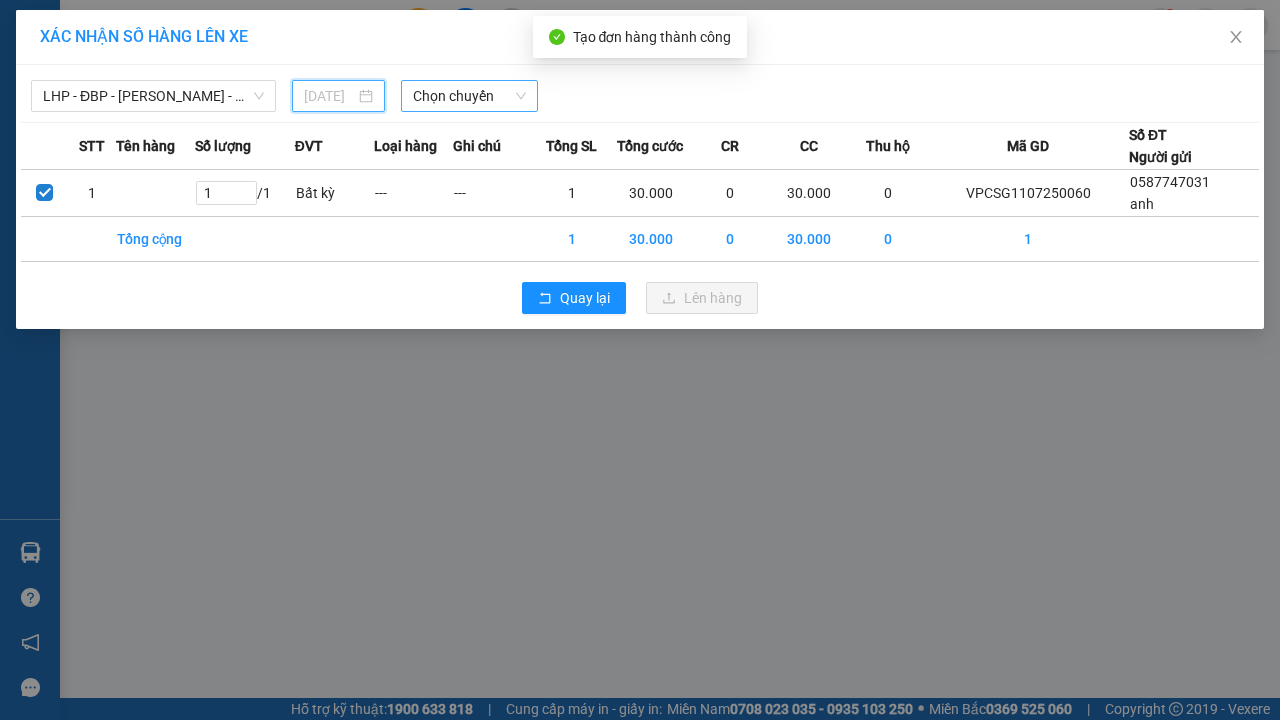 click on "Chọn chuyến" at bounding box center [469, 96] 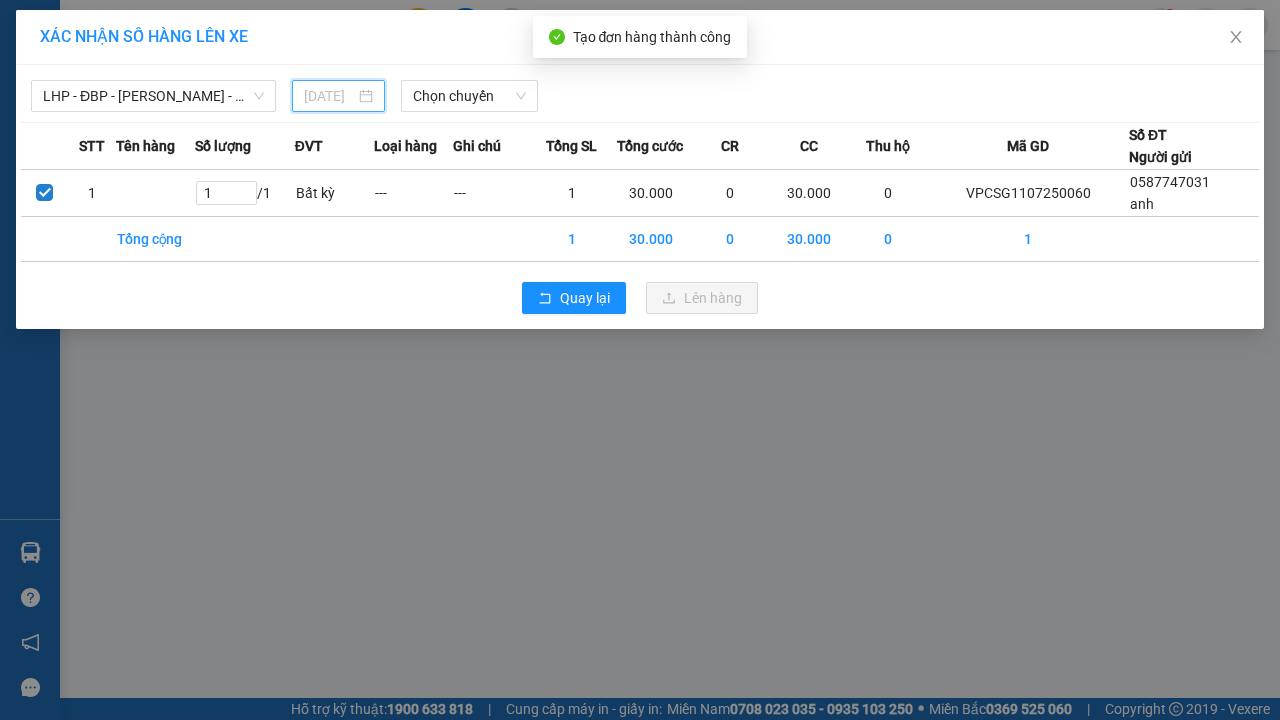 click on "Lên hàng" at bounding box center [713, 298] 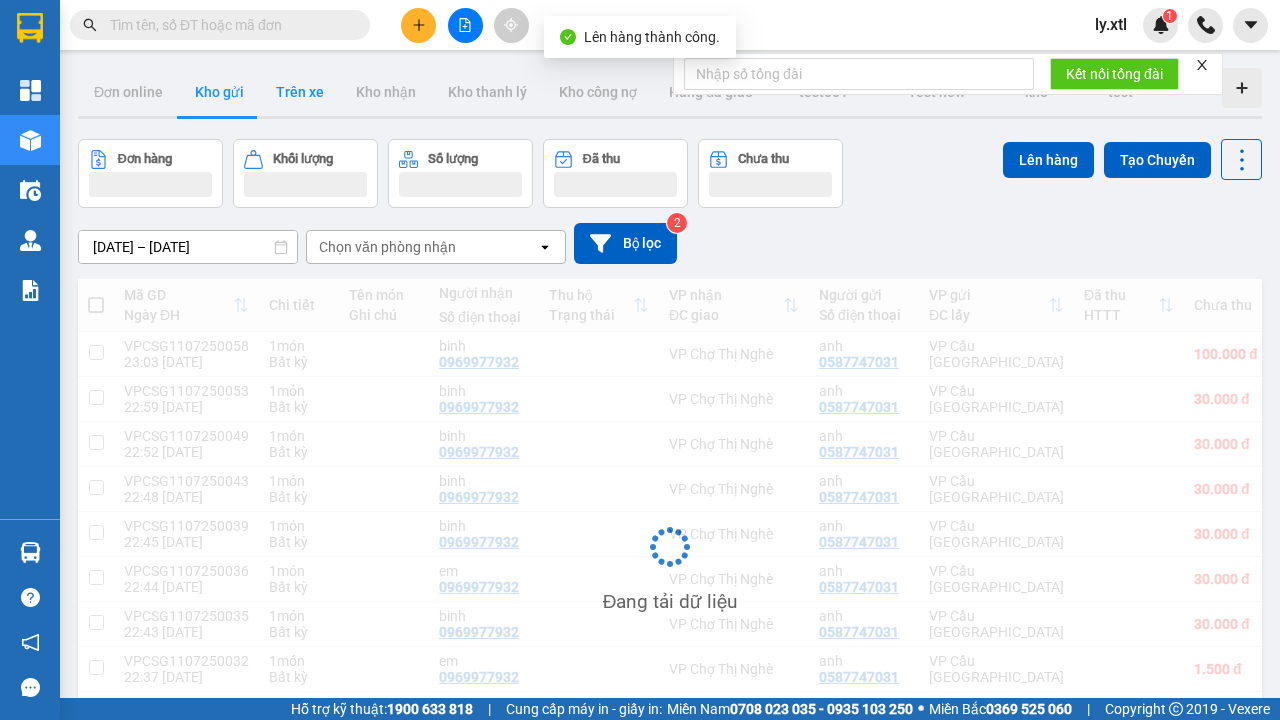 click on "Trên xe" at bounding box center (300, 92) 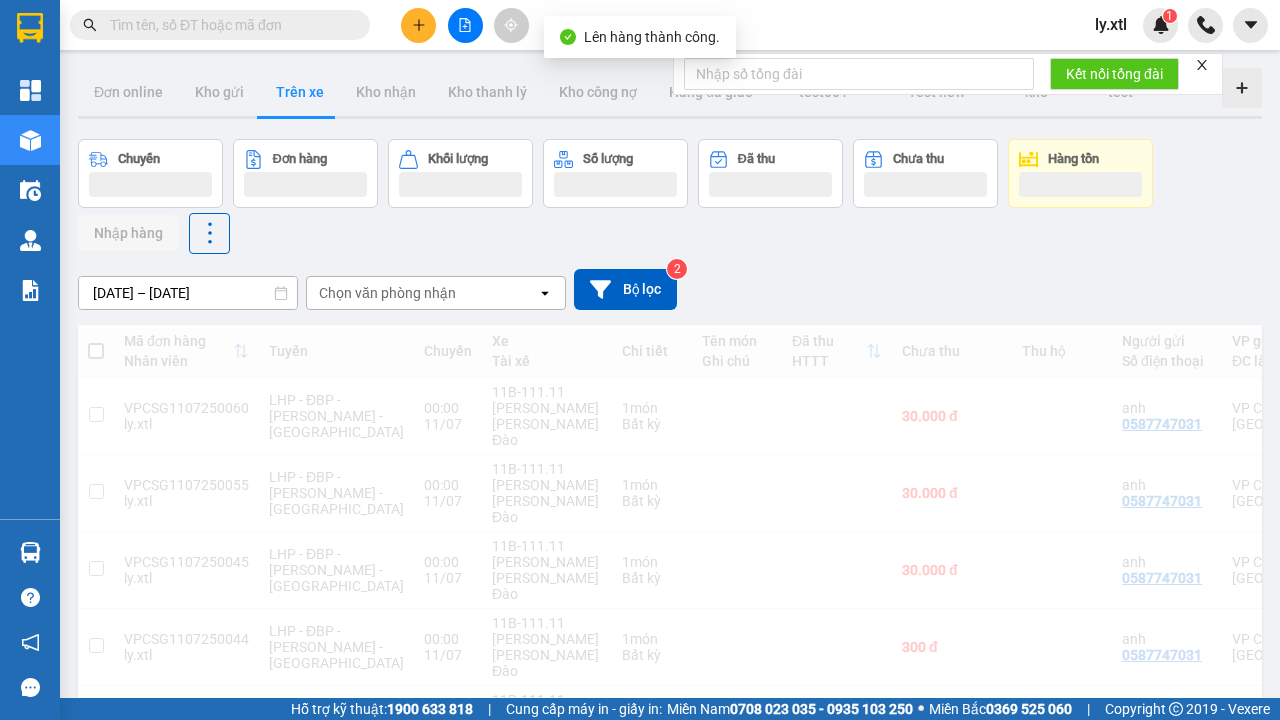 scroll, scrollTop: 57, scrollLeft: 0, axis: vertical 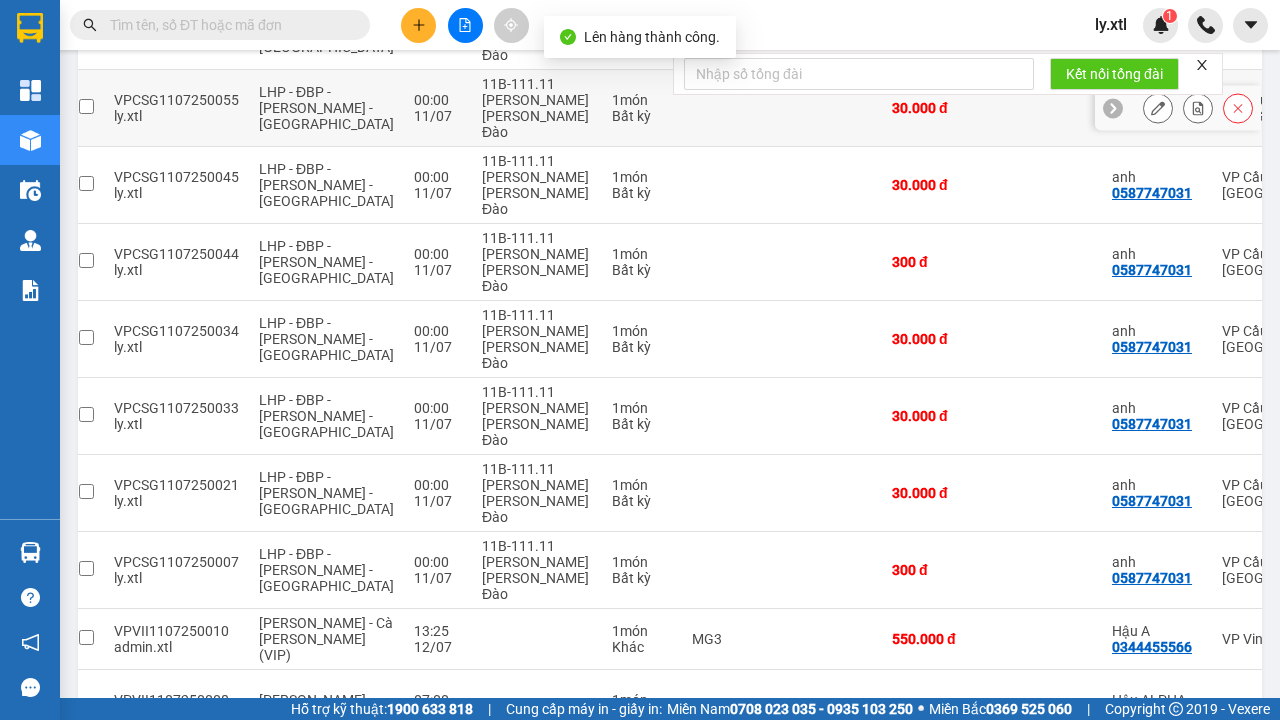 click at bounding box center [86, 29] 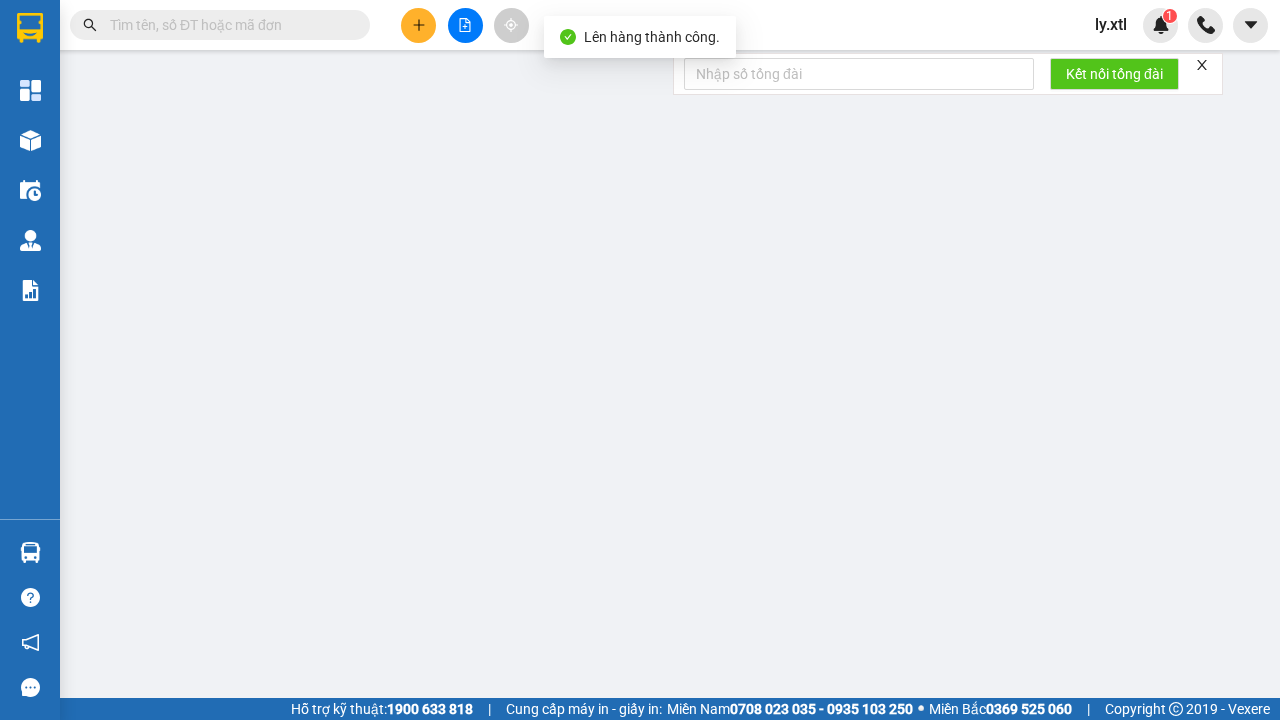 scroll, scrollTop: 0, scrollLeft: 0, axis: both 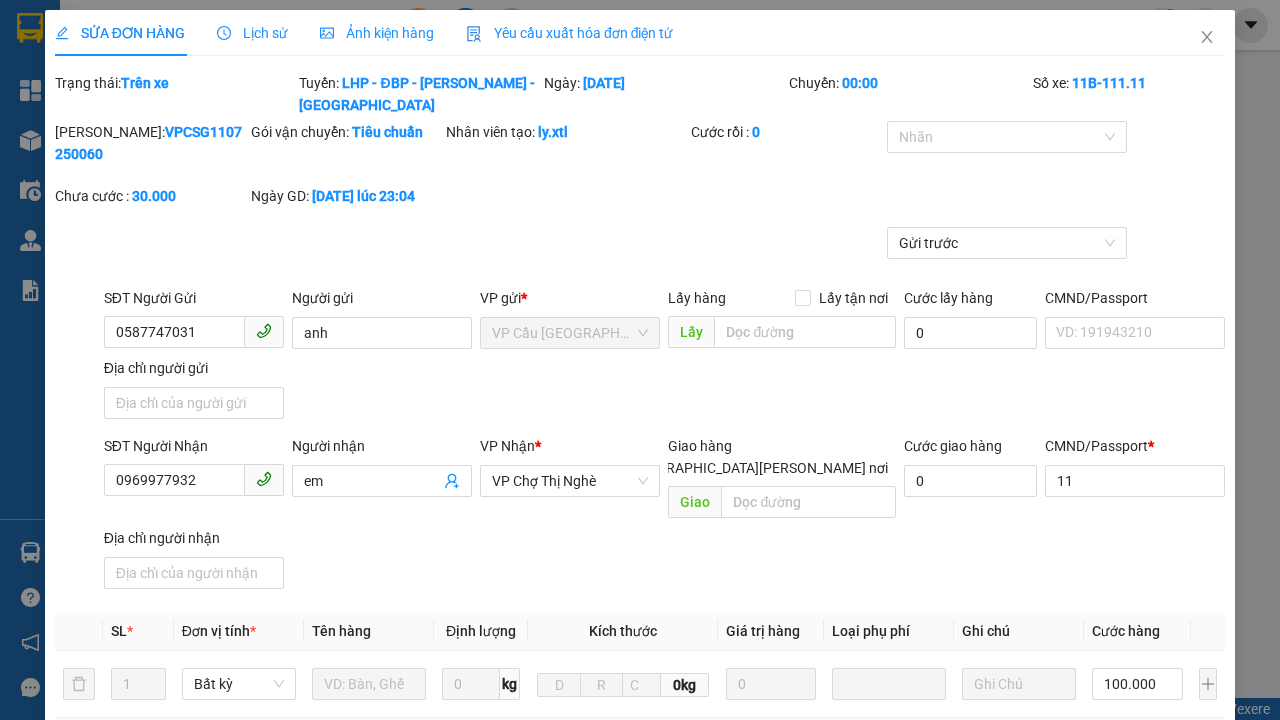 click on "Xuất hóa đơn" at bounding box center [1165, 1147] 